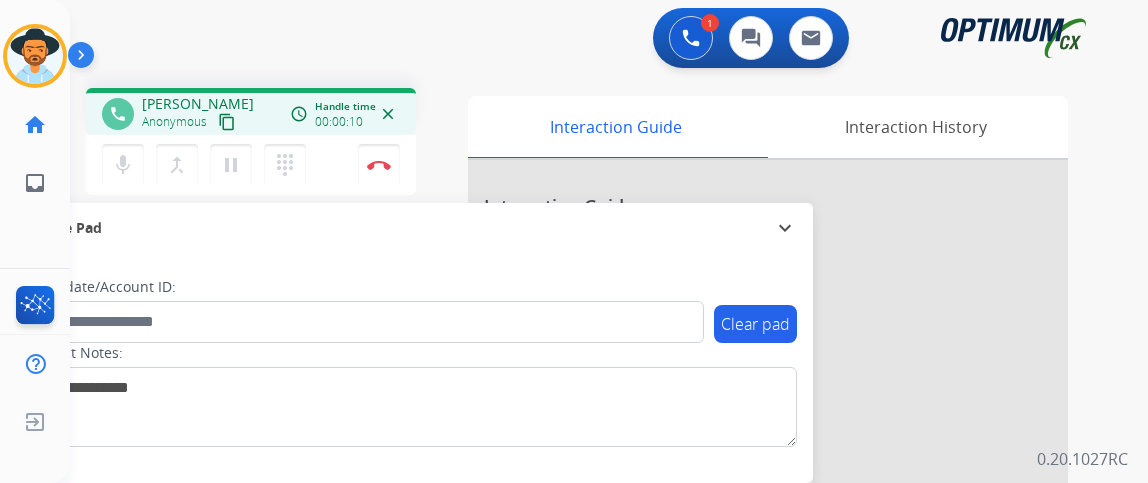scroll, scrollTop: 0, scrollLeft: 0, axis: both 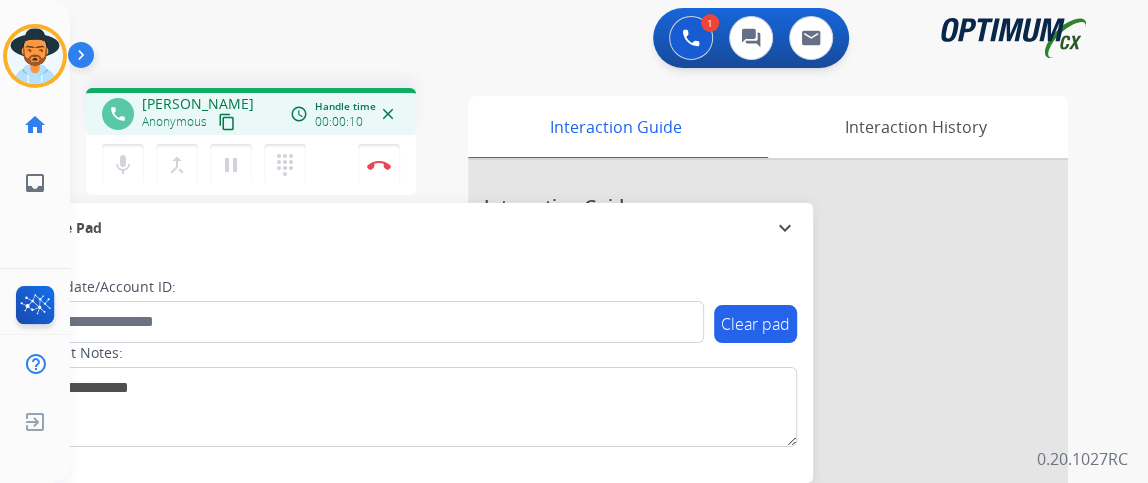 click on "Anonymous content_copy" at bounding box center (190, 122) 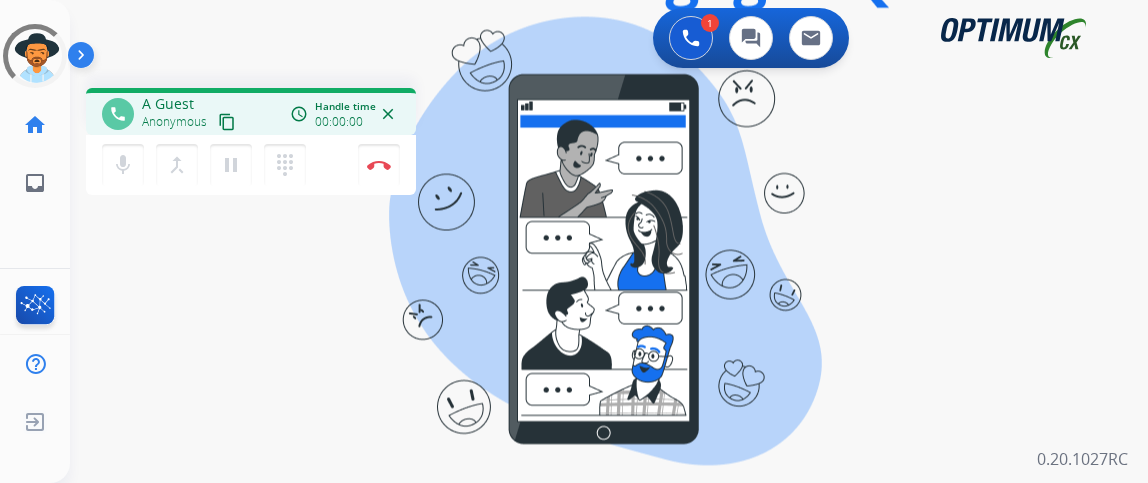 scroll, scrollTop: 0, scrollLeft: 0, axis: both 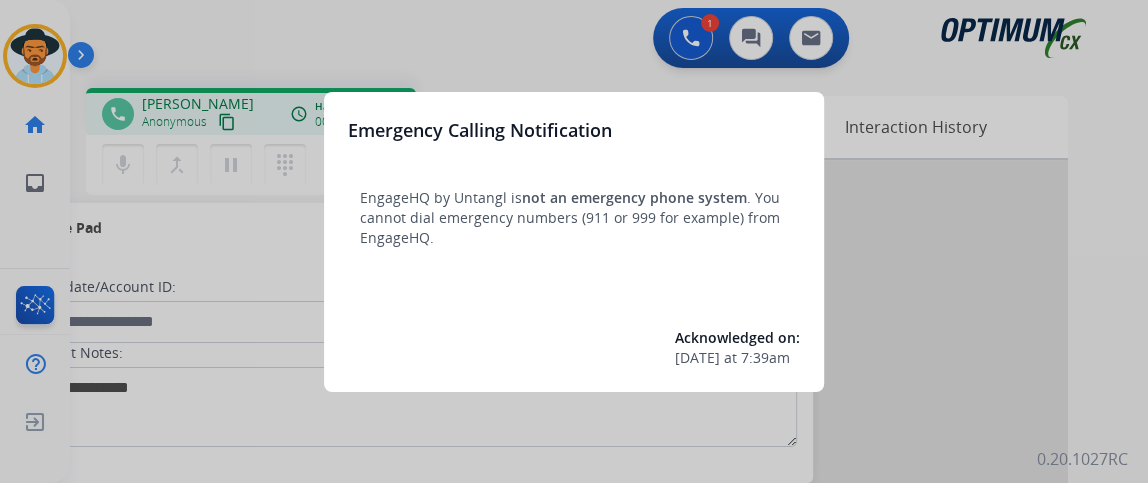 click at bounding box center [574, 241] 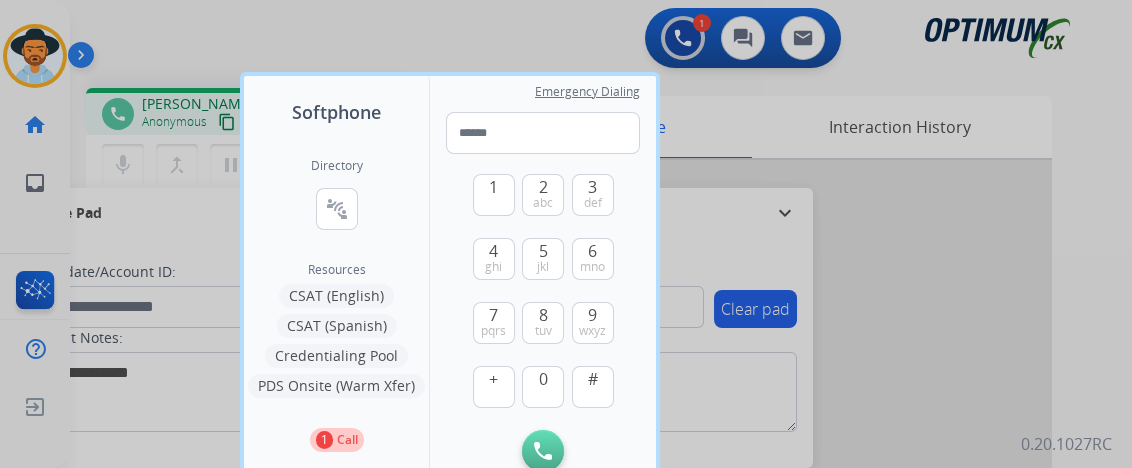 click at bounding box center [566, 234] 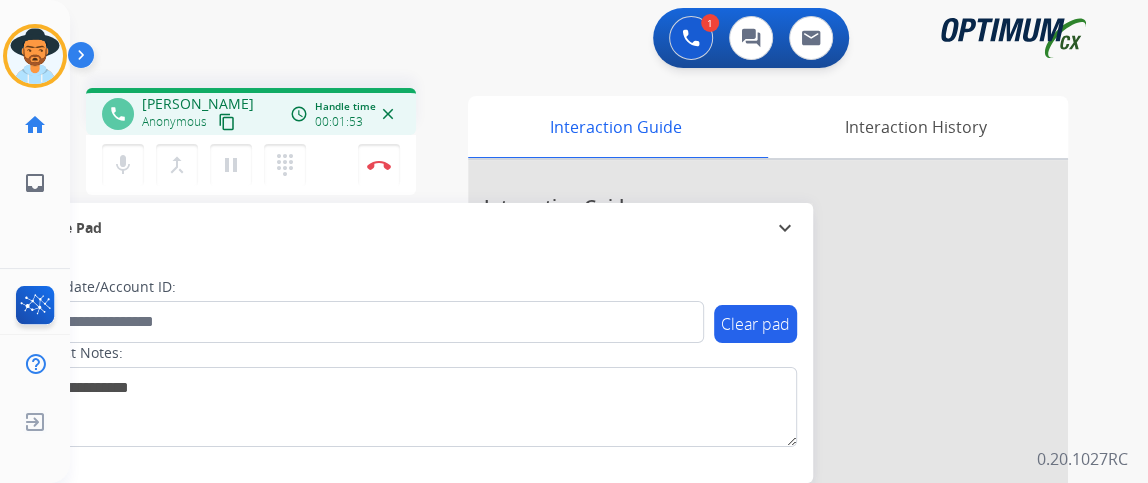 click on "expand_more" at bounding box center [785, 228] 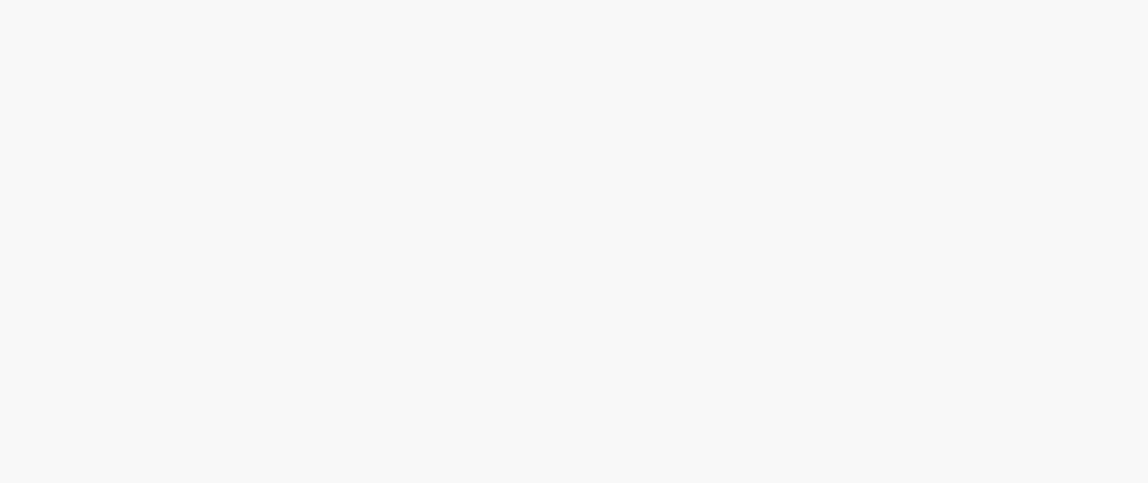 scroll, scrollTop: 0, scrollLeft: 0, axis: both 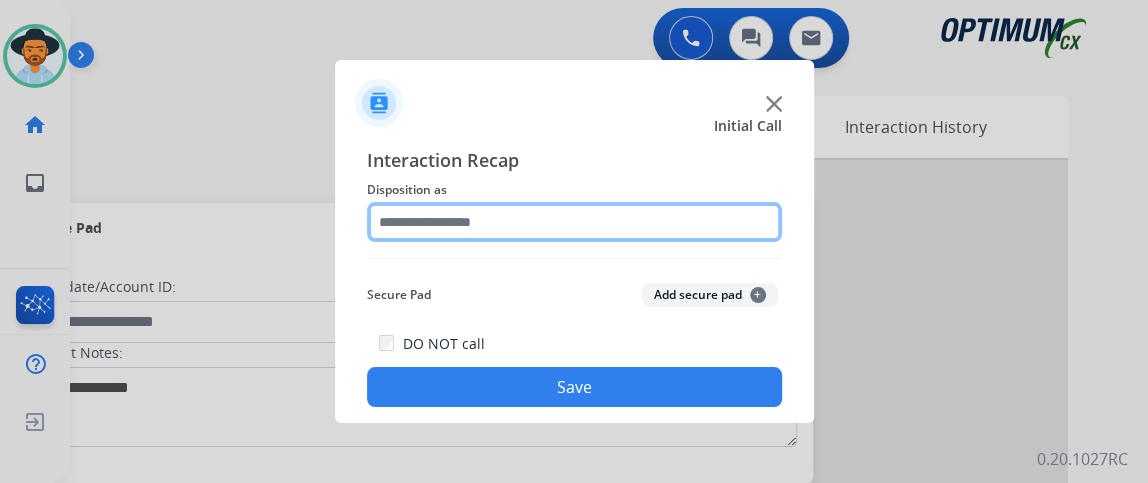 click 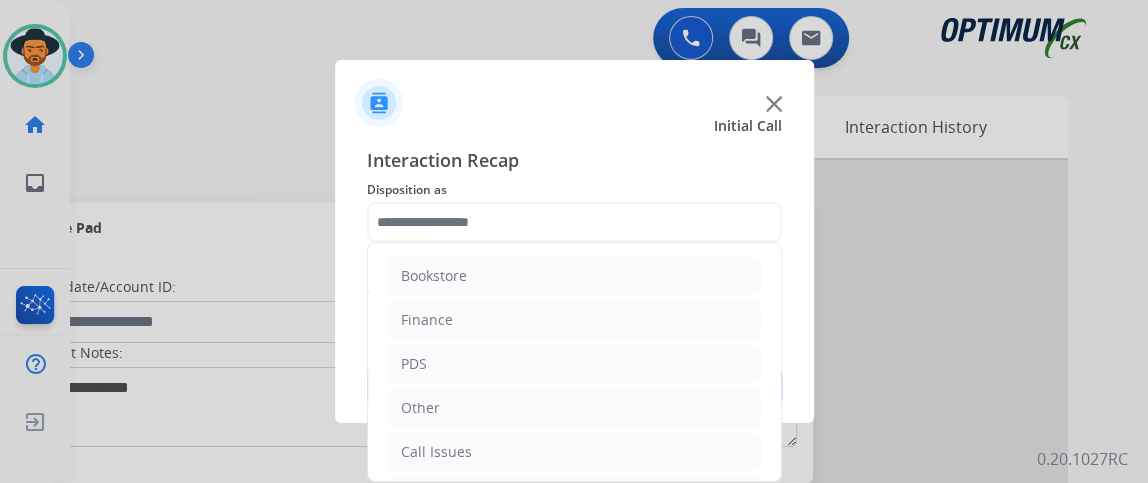 click 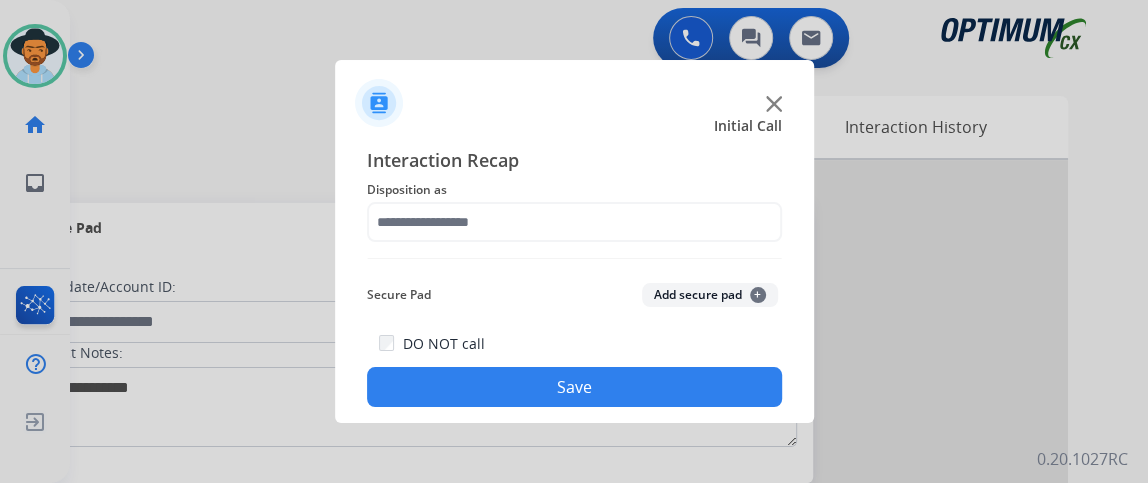click 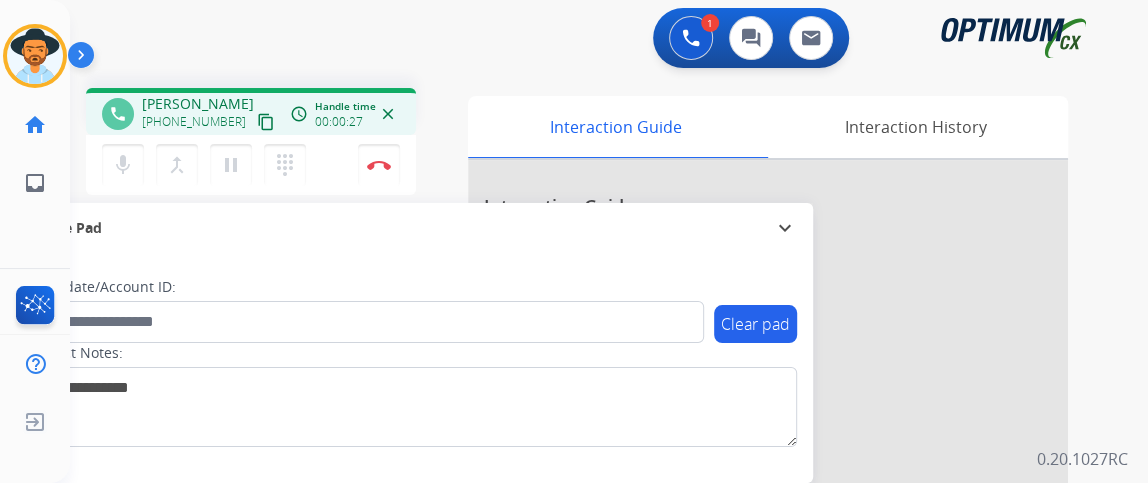 click on "content_copy" at bounding box center (266, 122) 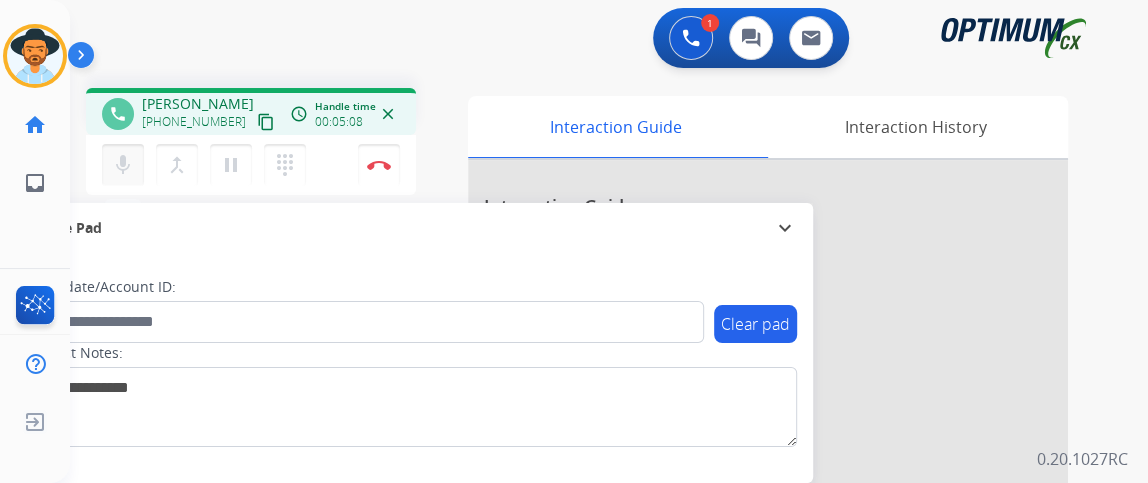 click on "mic" at bounding box center (123, 165) 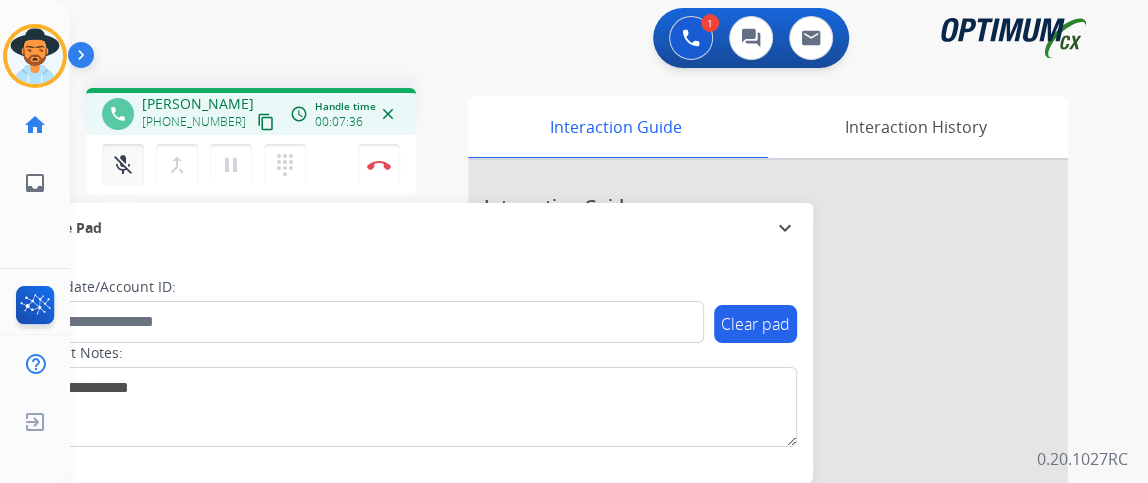 click on "mic_off Mute" at bounding box center [123, 165] 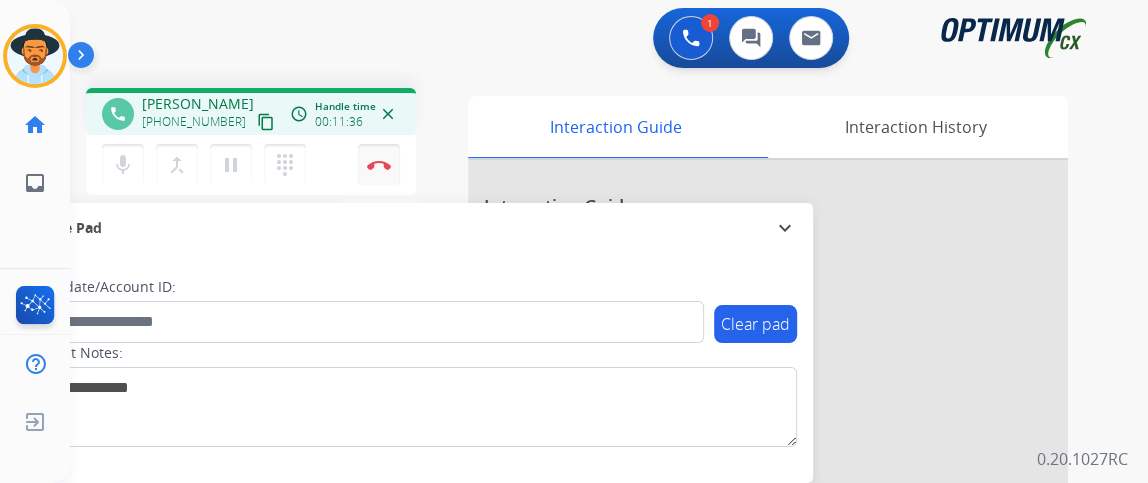 click on "Disconnect" at bounding box center (379, 165) 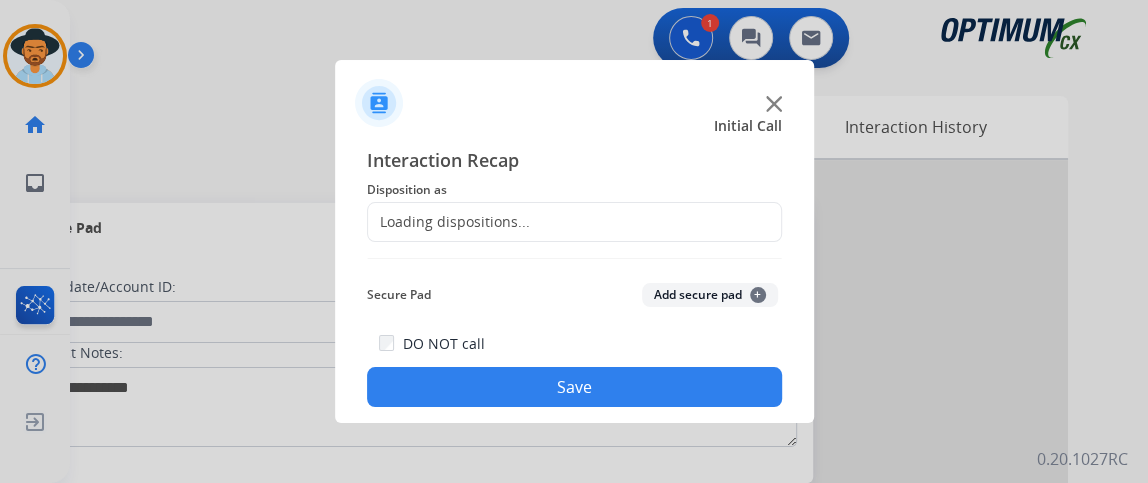 click on "Disposition as" 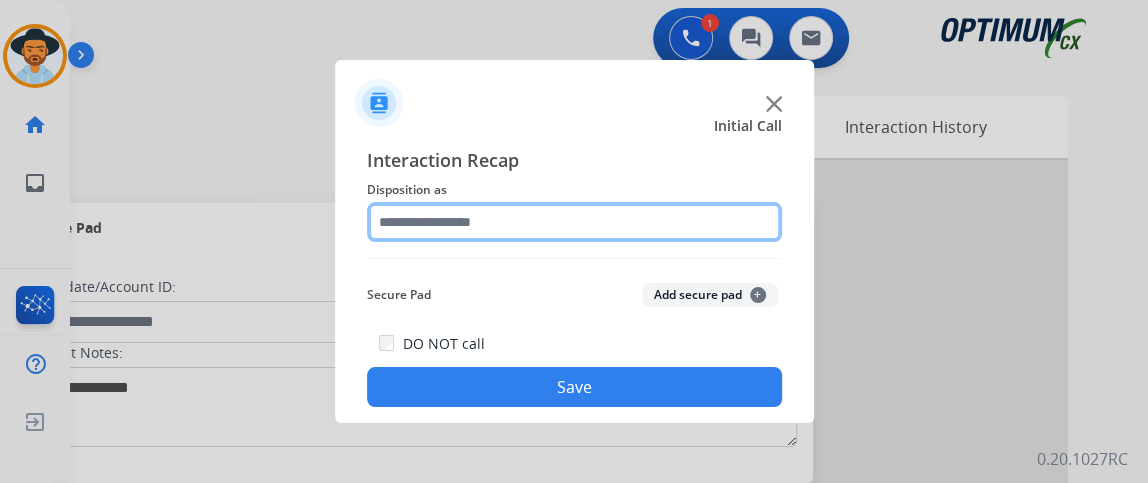 click 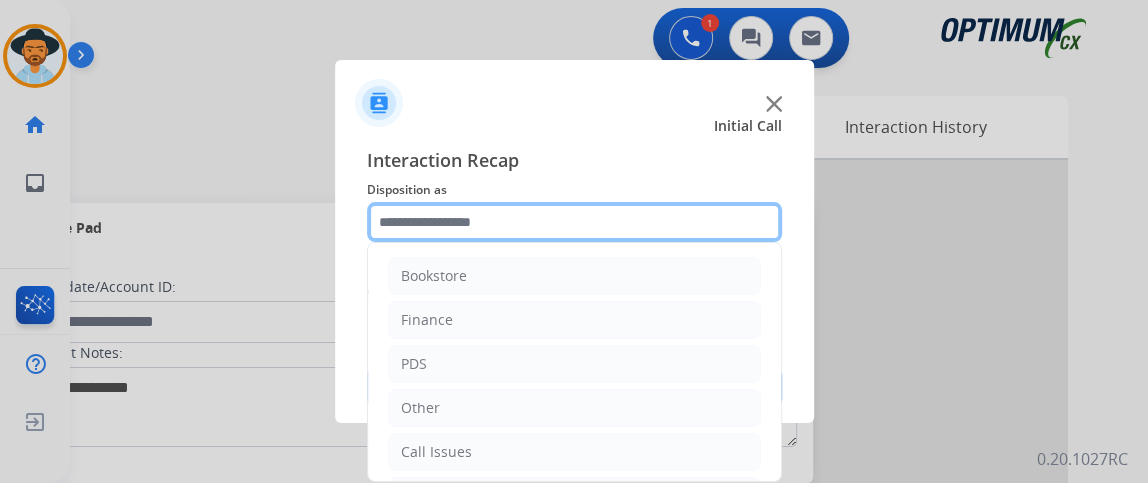scroll, scrollTop: 131, scrollLeft: 0, axis: vertical 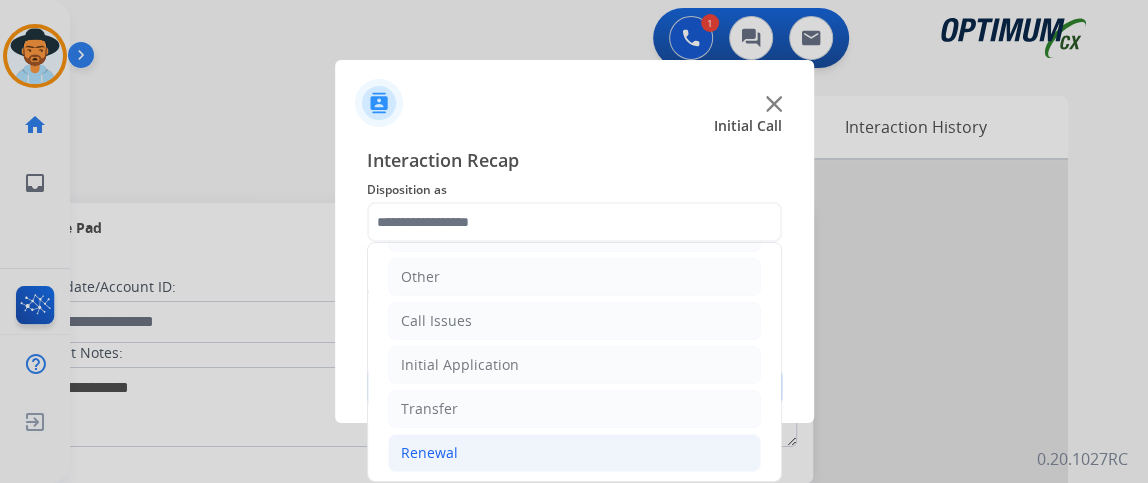 click on "Renewal" 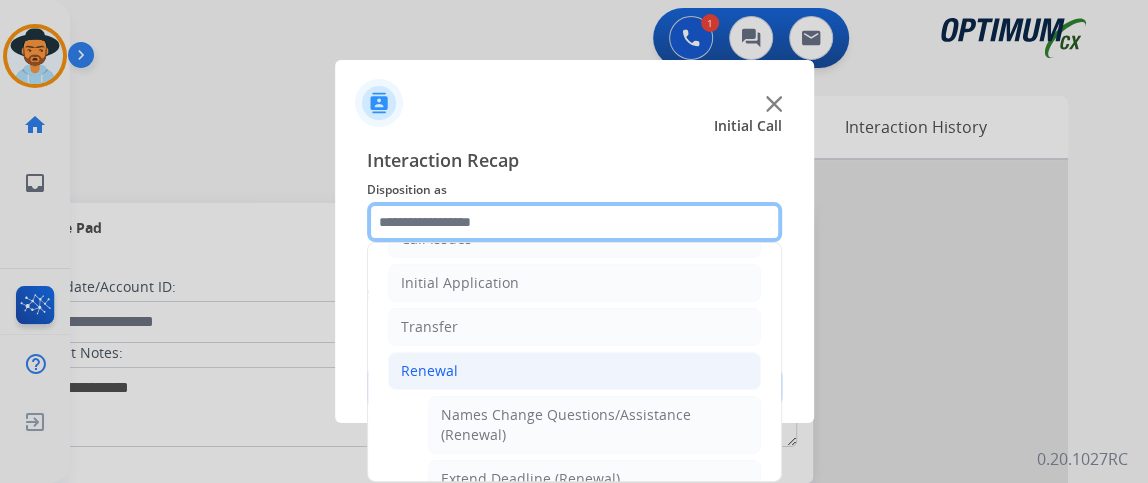 scroll, scrollTop: 333, scrollLeft: 0, axis: vertical 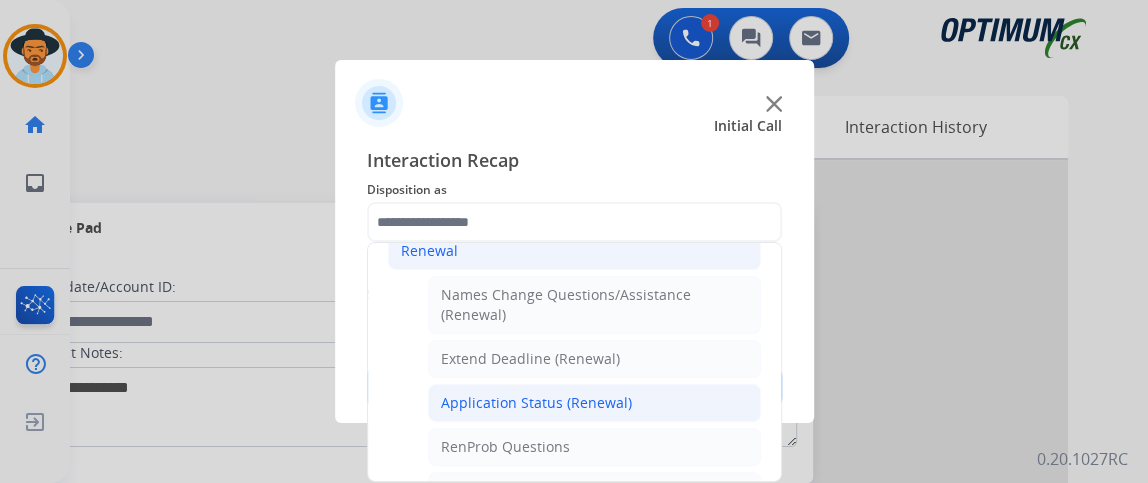 click on "Application Status (Renewal)" 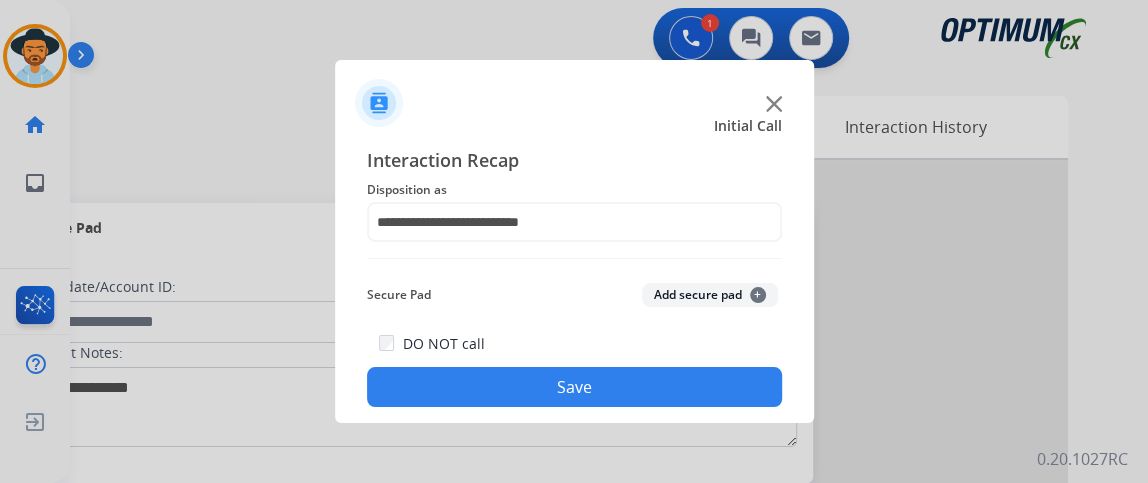 click on "Save" 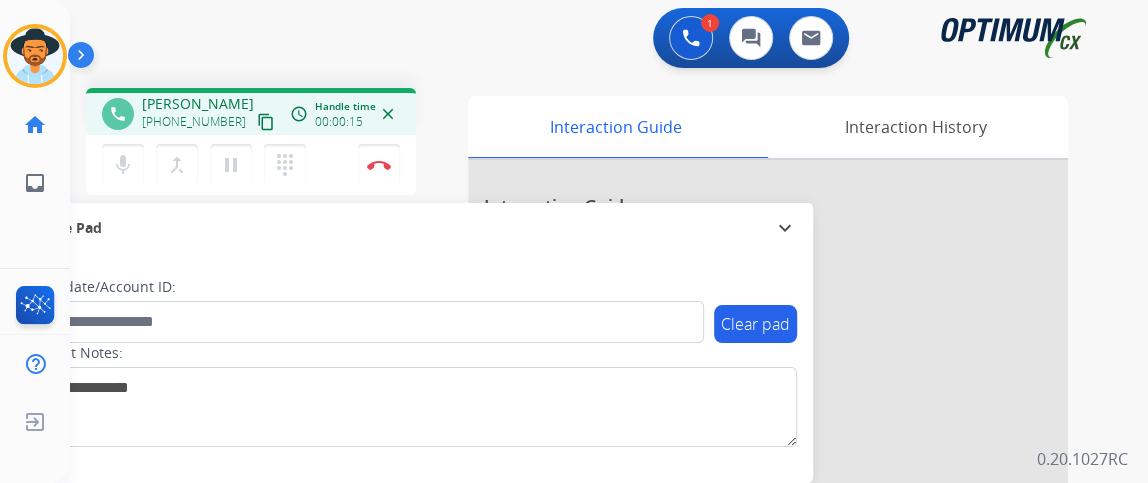 click on "content_copy" at bounding box center [266, 122] 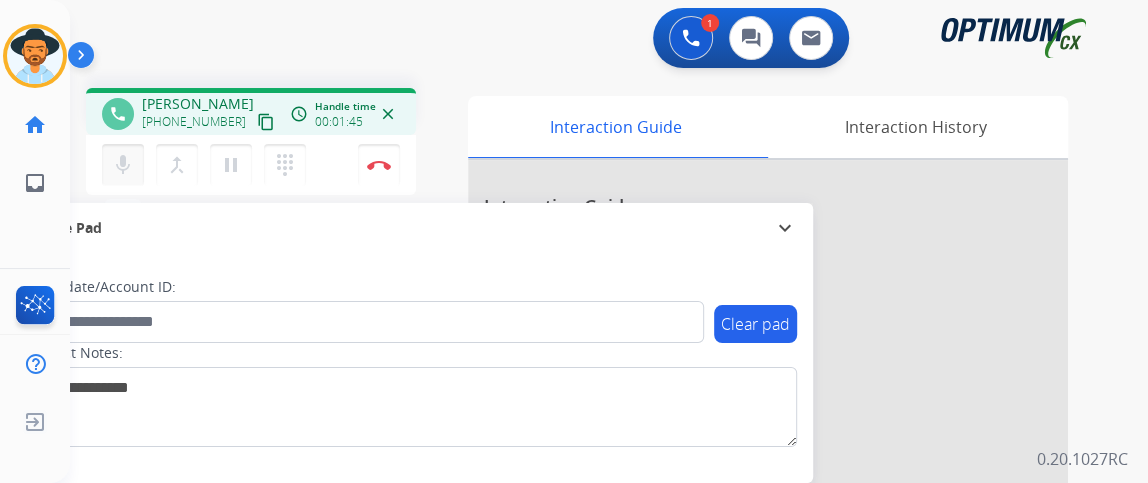 click on "mic" at bounding box center (123, 165) 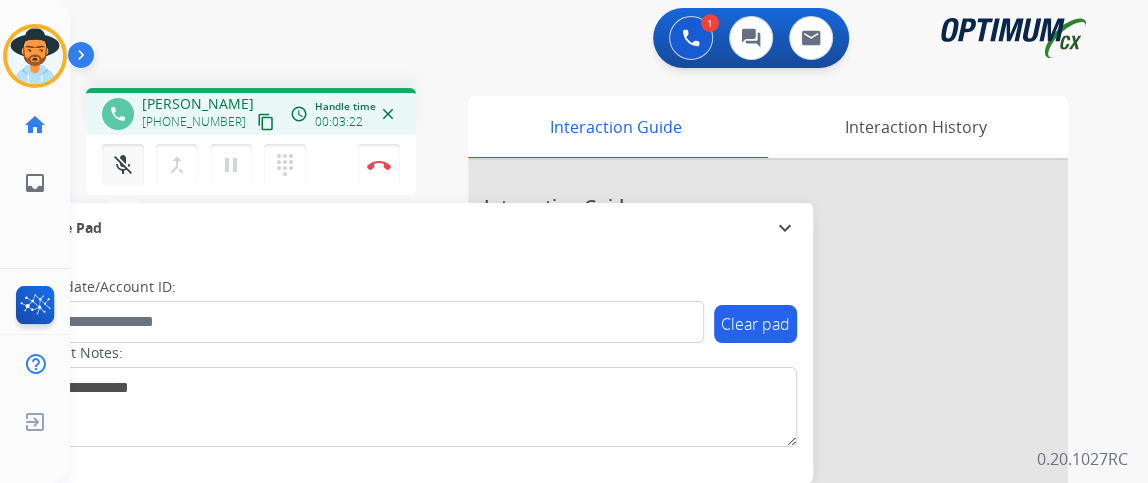 click on "mic_off" at bounding box center [123, 165] 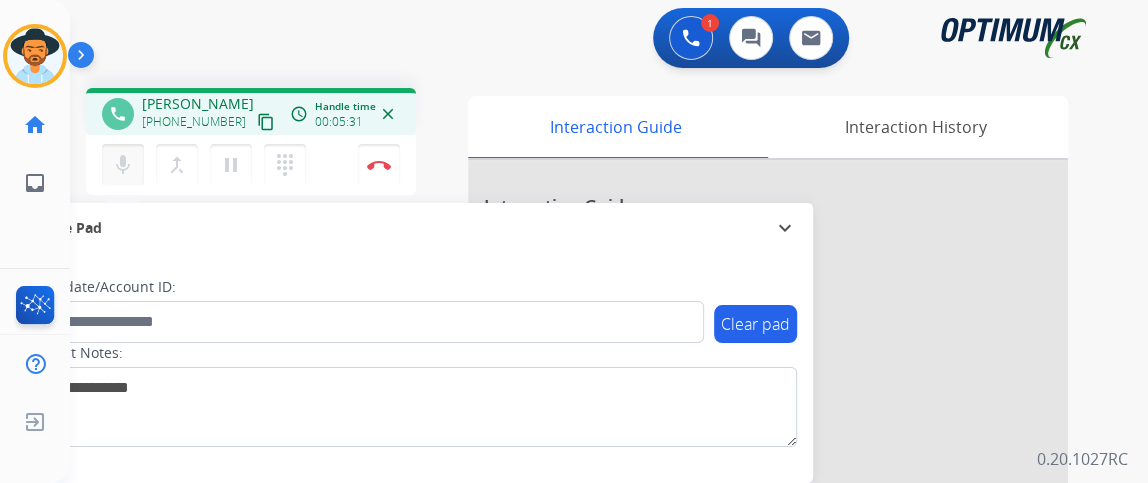 click on "mic Mute" at bounding box center [123, 165] 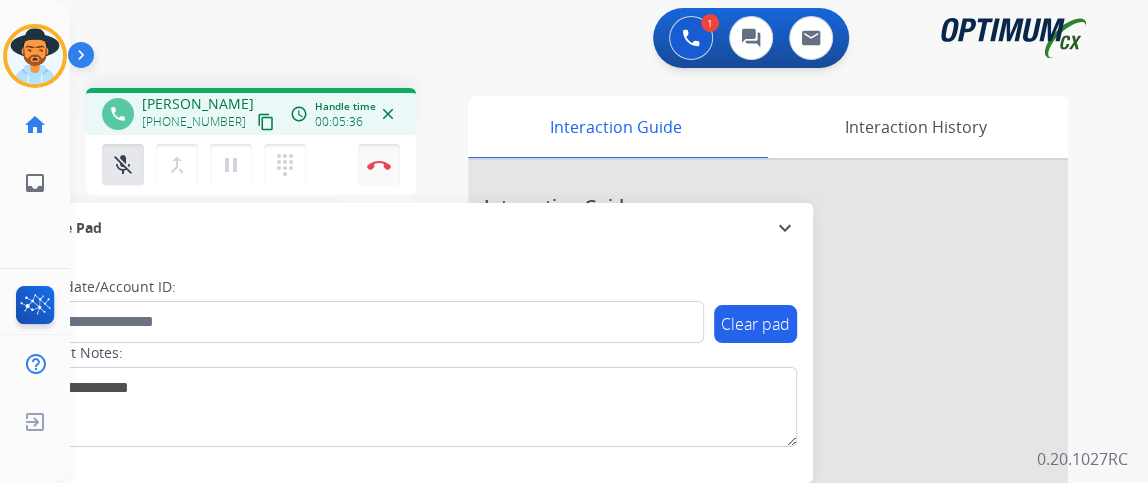 click on "Disconnect" at bounding box center (379, 165) 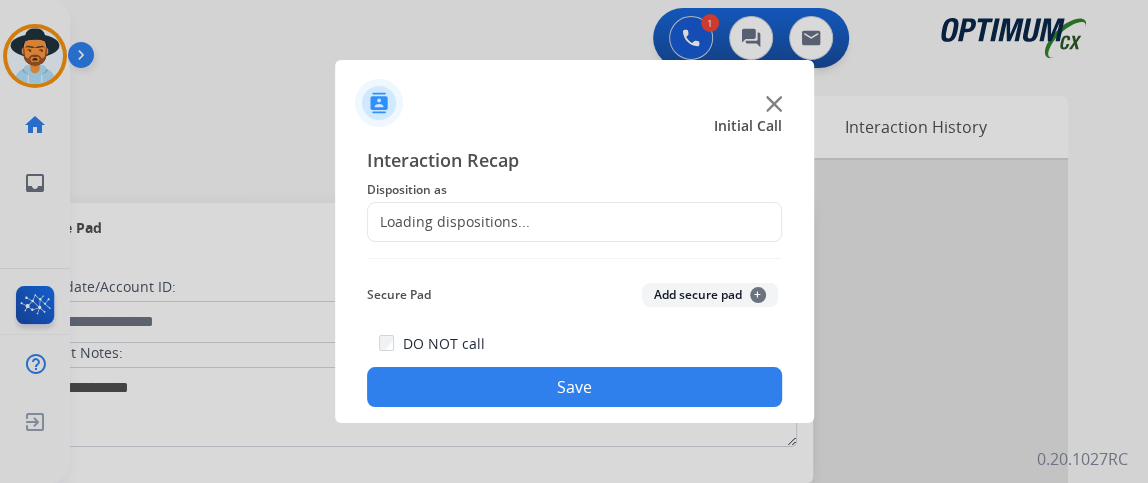 click on "Loading dispositions..." 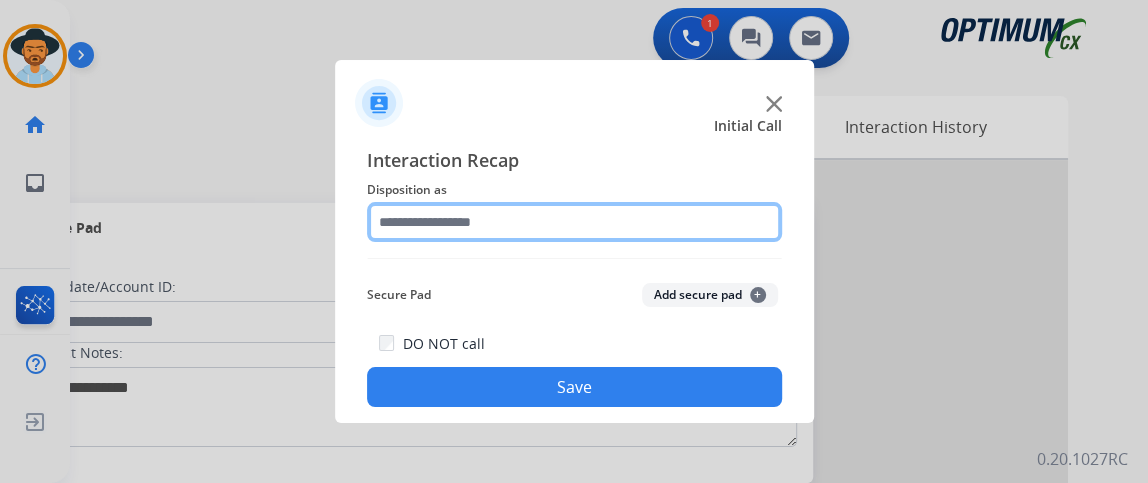 click 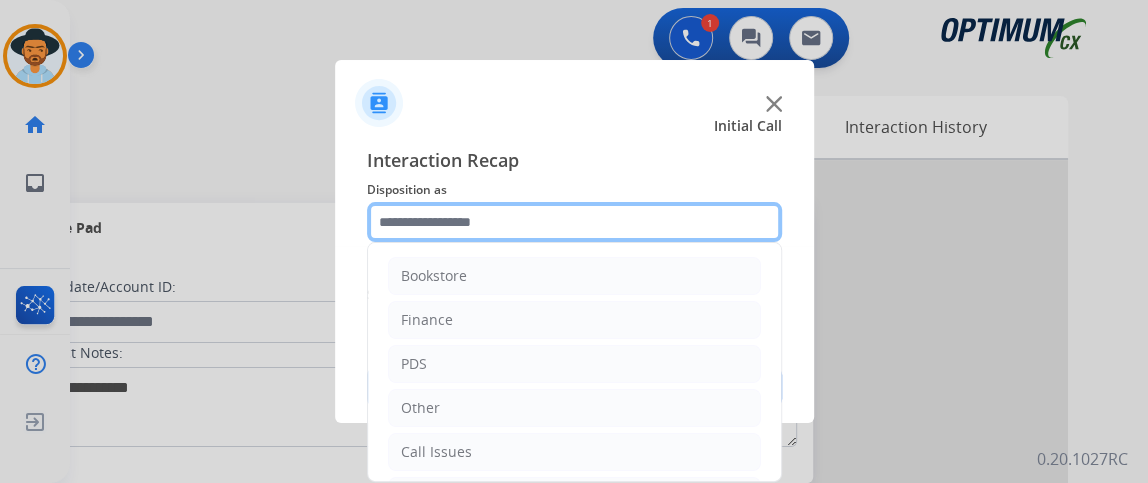 scroll, scrollTop: 131, scrollLeft: 0, axis: vertical 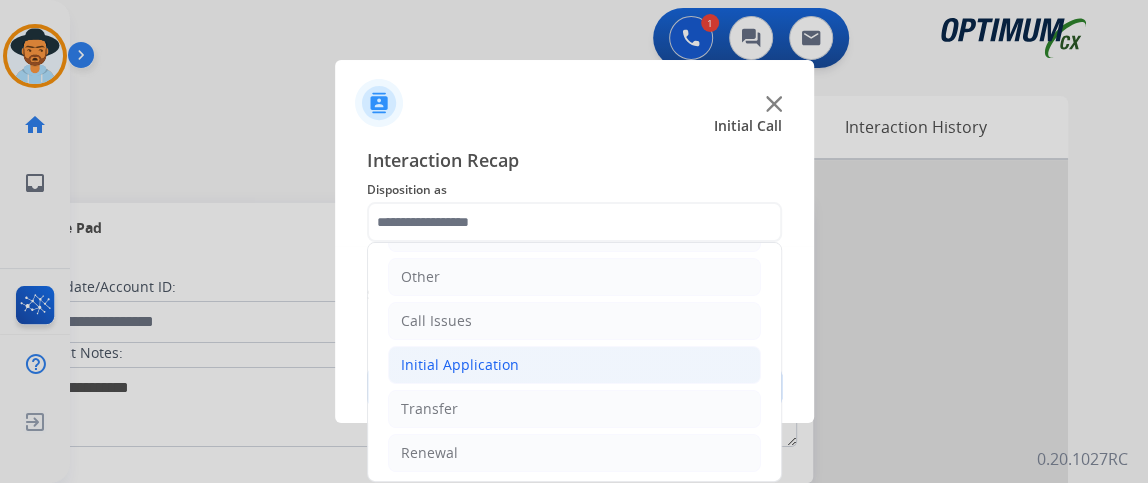 click on "Initial Application" 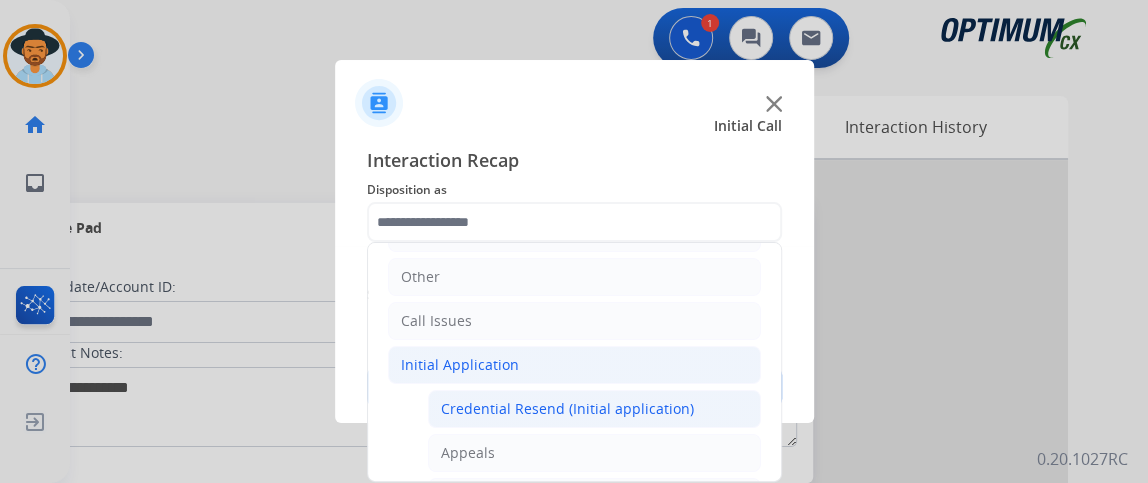 click on "Credential Resend (Initial application)" 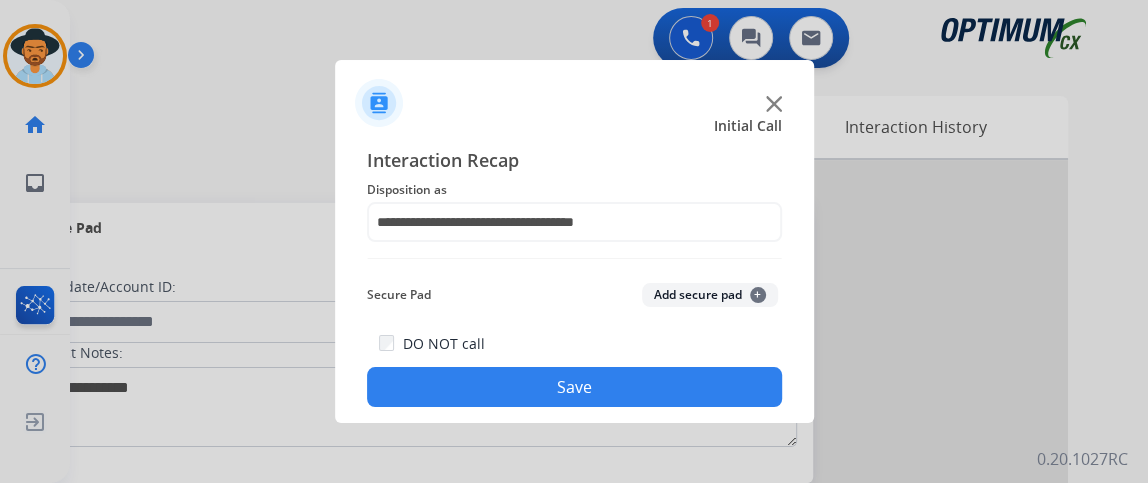 click on "Save" 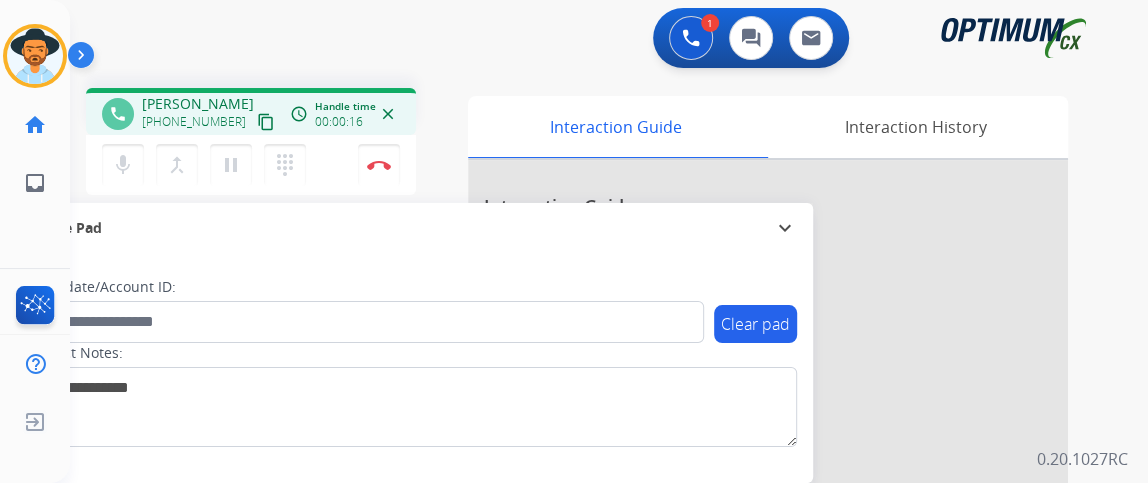 click on "content_copy" at bounding box center (266, 122) 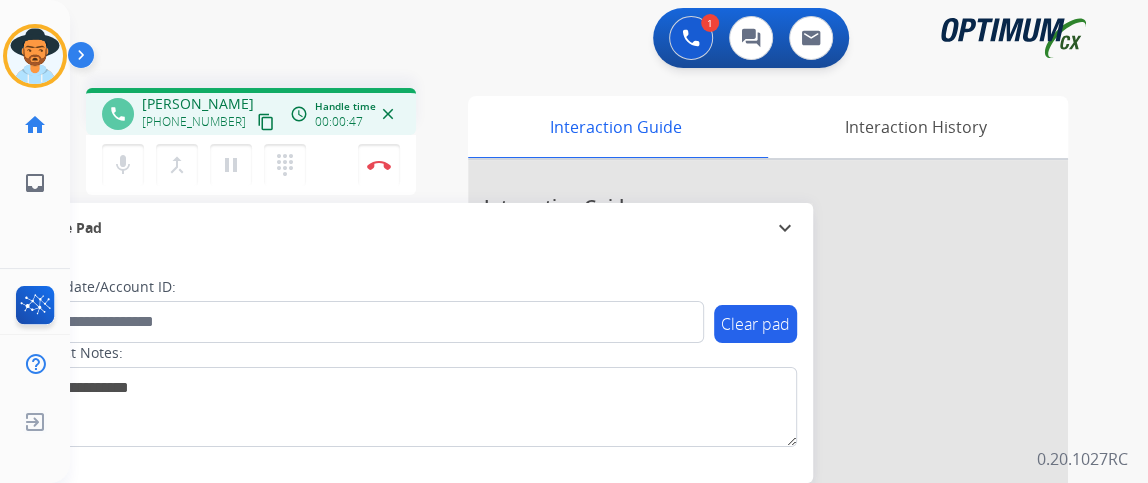 click on "content_copy" at bounding box center (266, 122) 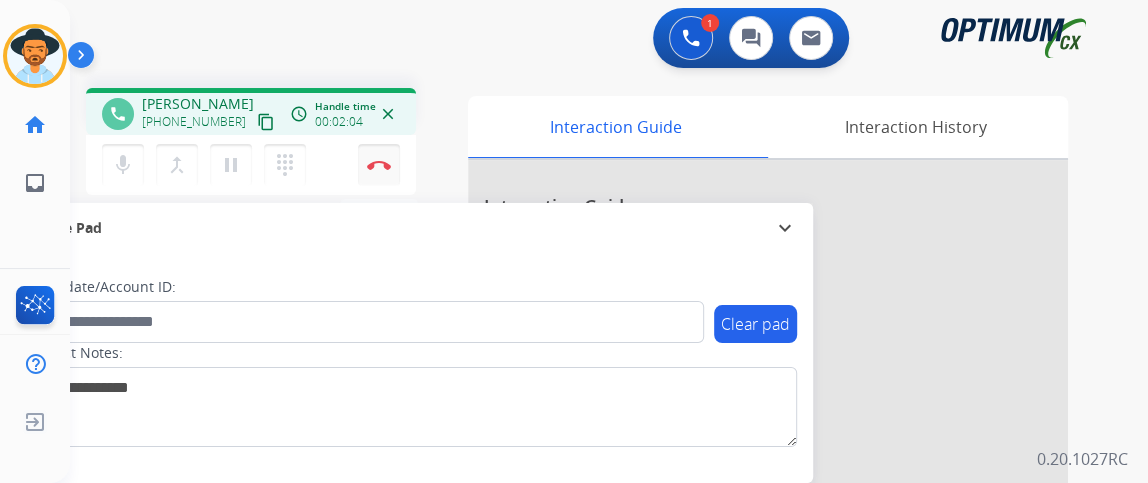 click on "Disconnect" at bounding box center (379, 165) 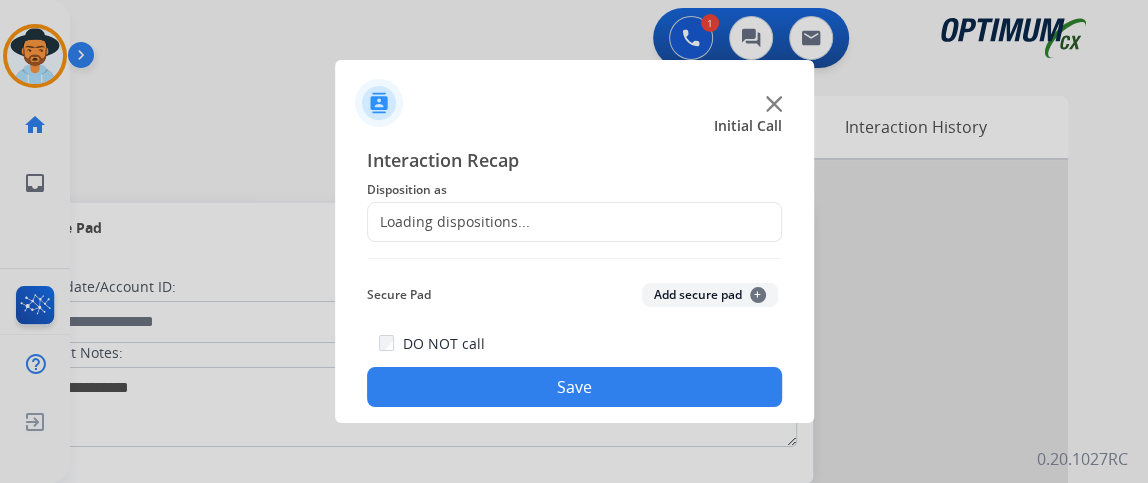 click on "Loading dispositions..." 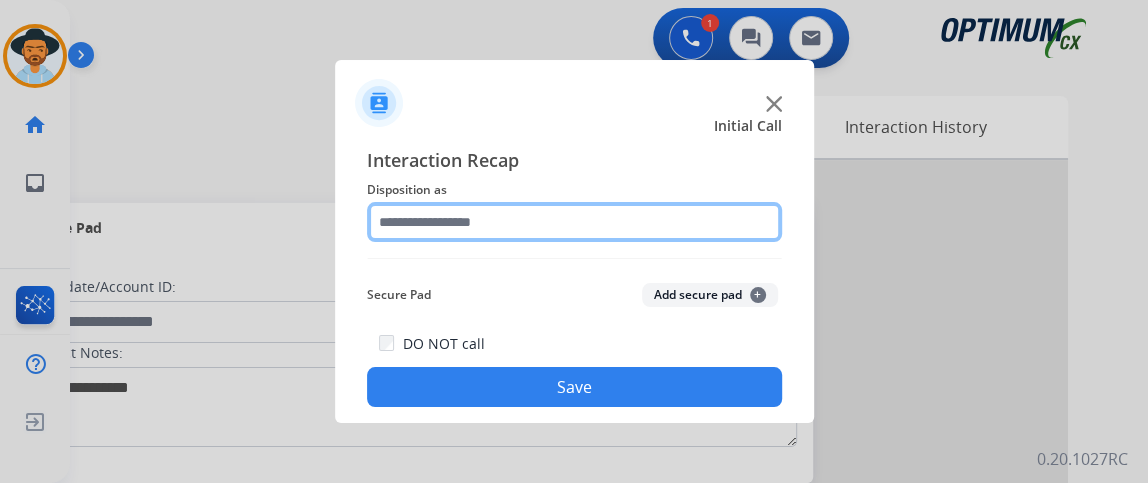 click 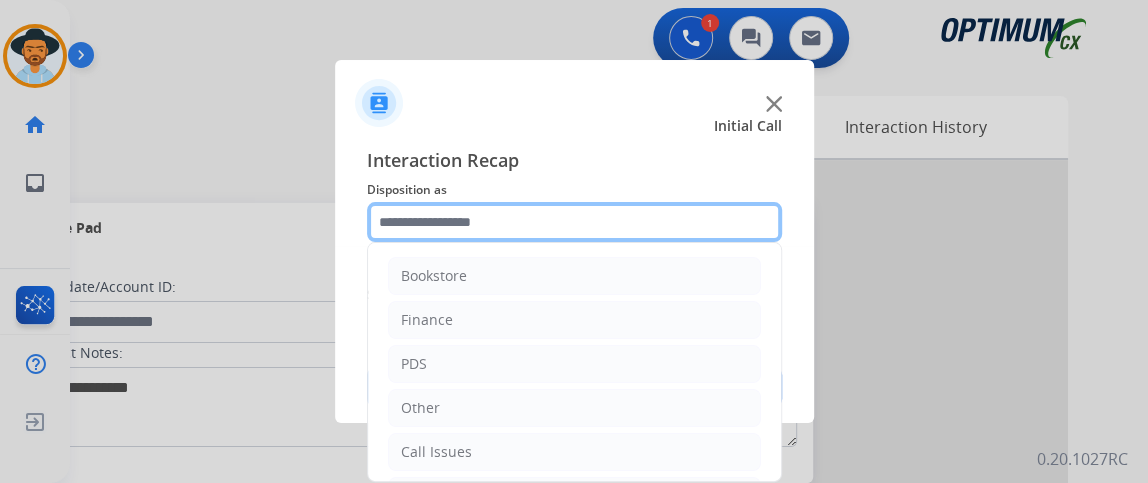scroll, scrollTop: 131, scrollLeft: 0, axis: vertical 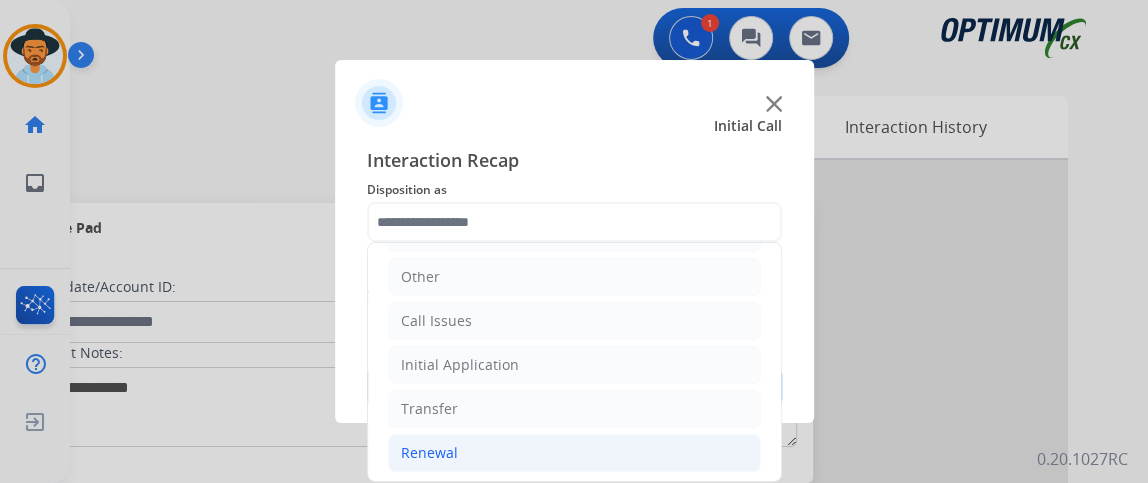 click on "Renewal" 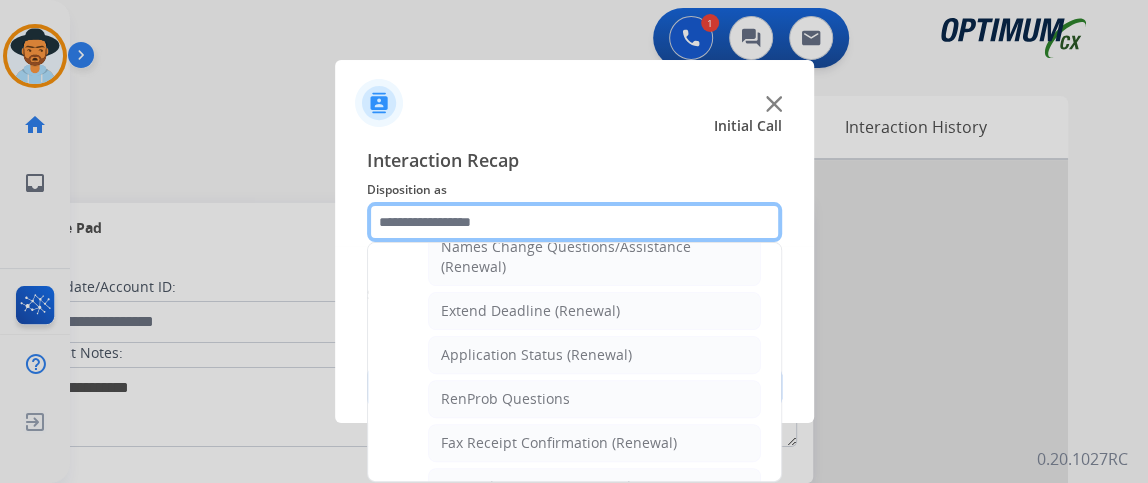scroll, scrollTop: 432, scrollLeft: 0, axis: vertical 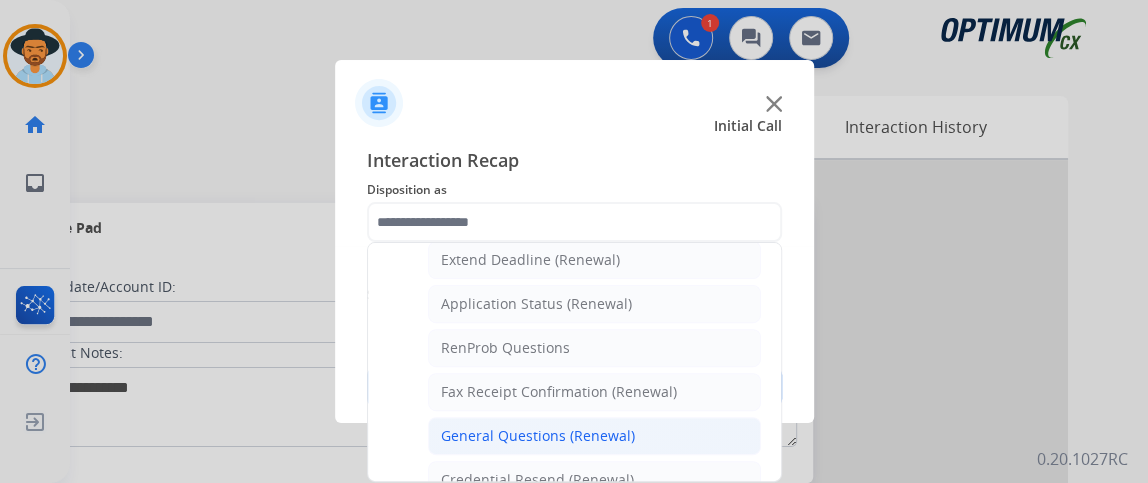 click on "General Questions (Renewal)" 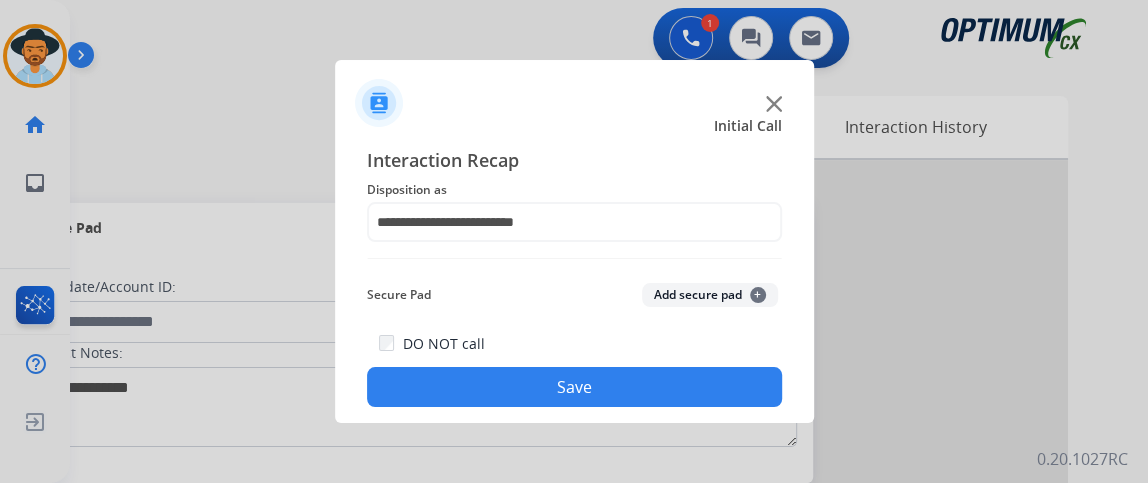 click on "Save" 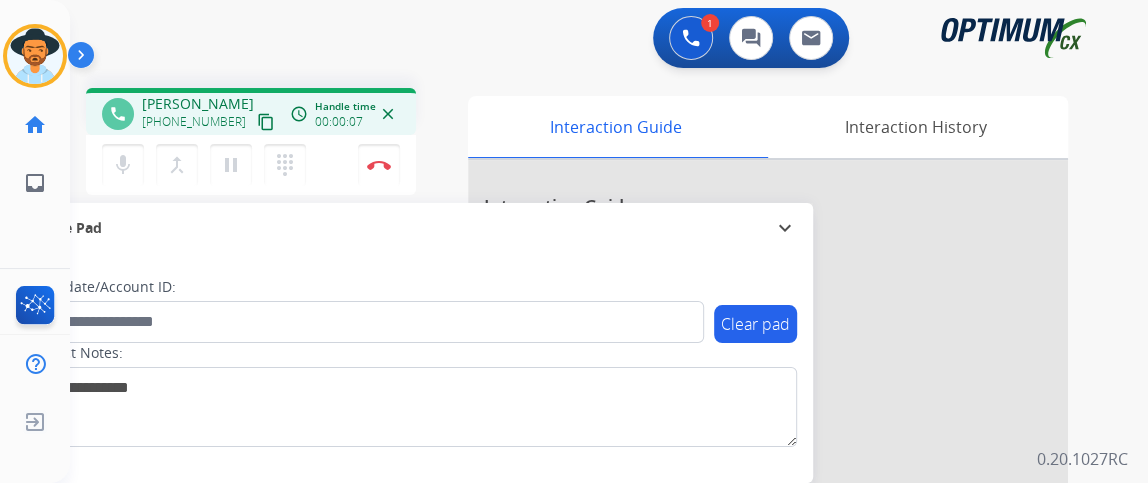 click on "content_copy" at bounding box center [266, 122] 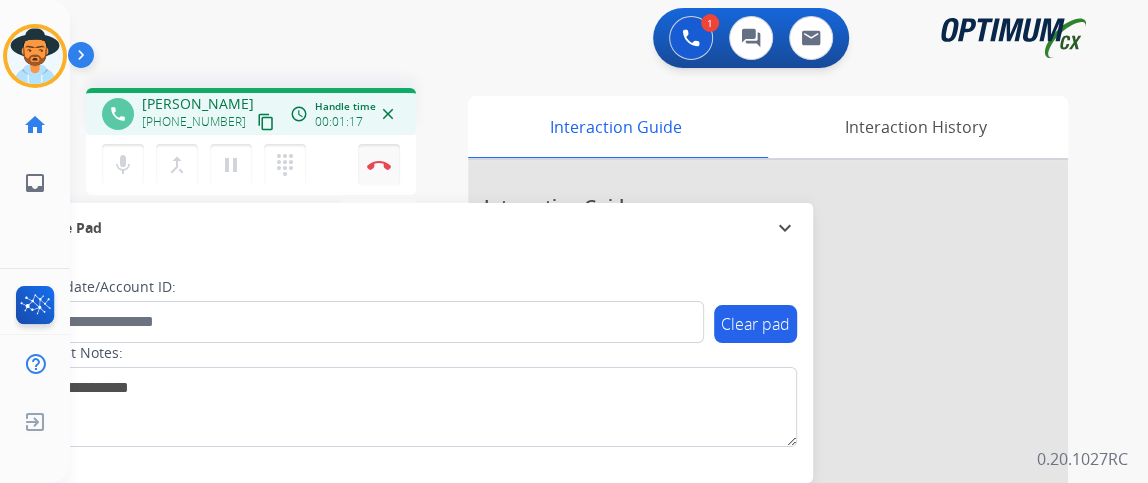 click on "Disconnect" at bounding box center (379, 165) 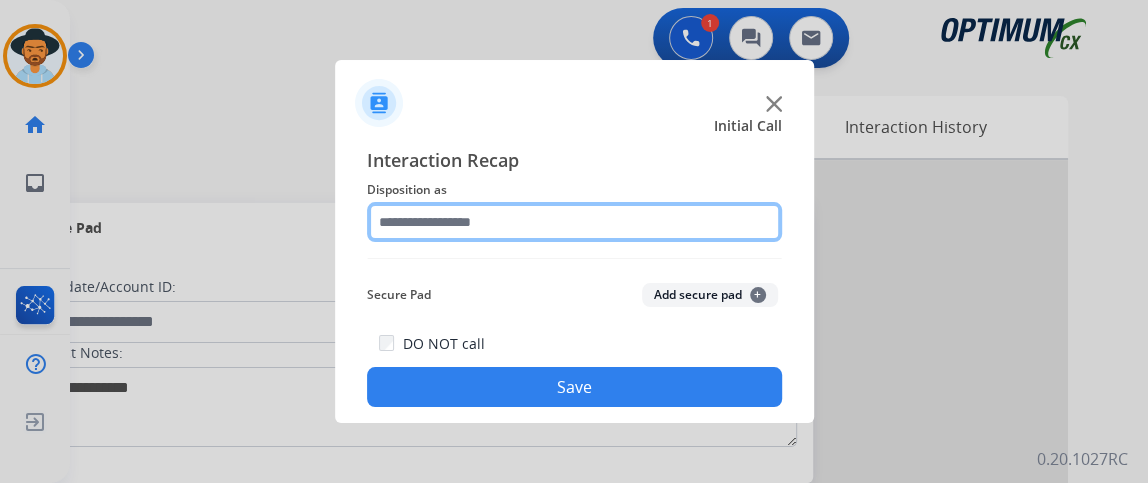 click 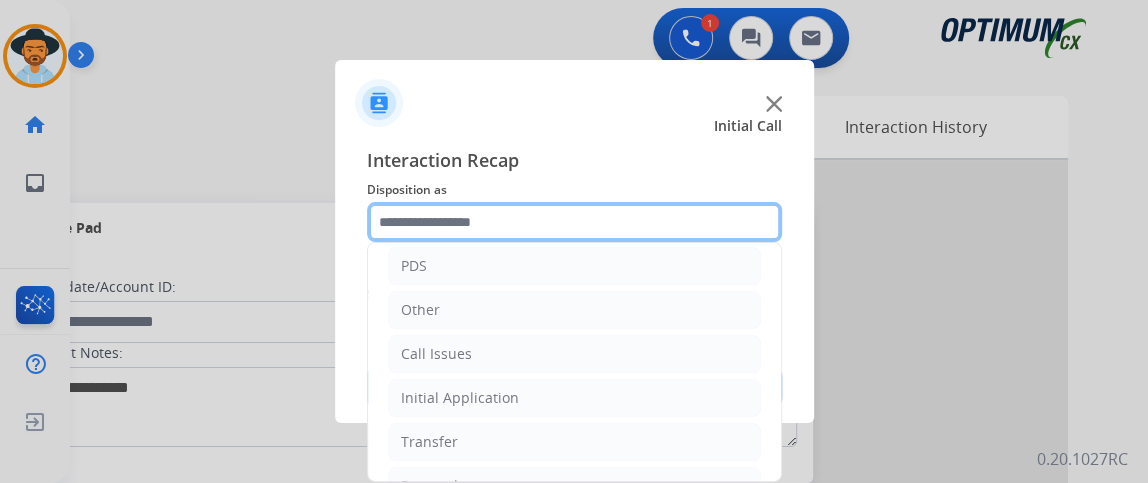 scroll, scrollTop: 131, scrollLeft: 0, axis: vertical 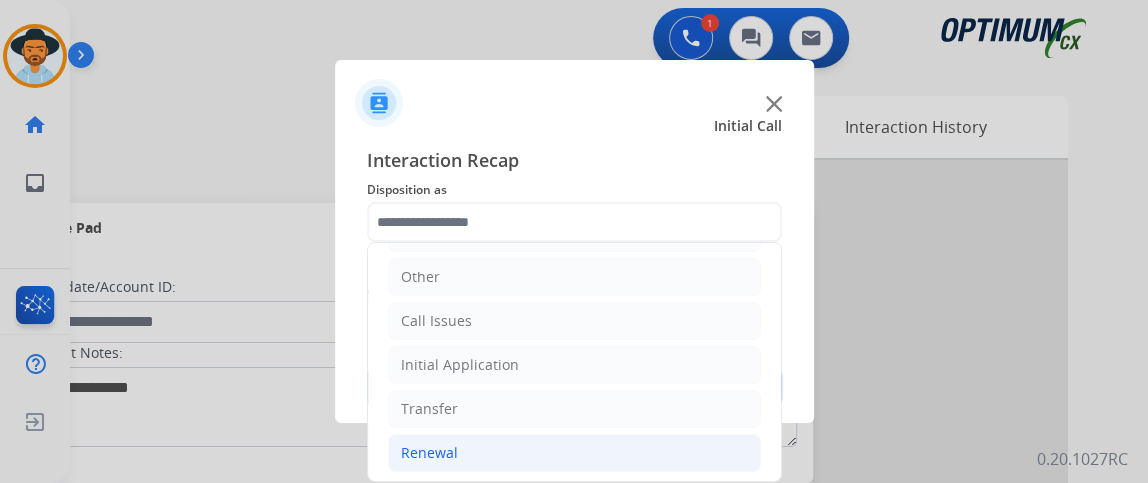 click on "Renewal" 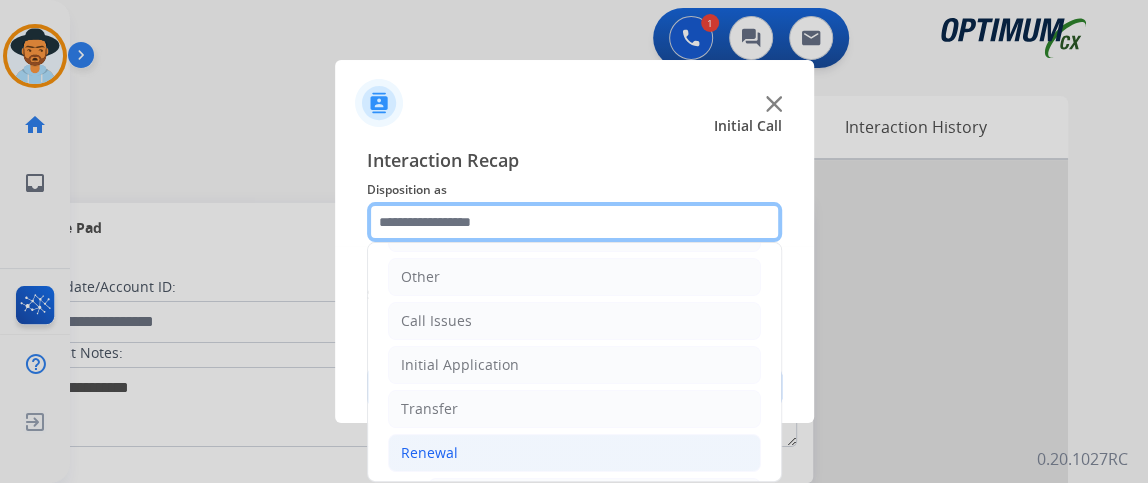 scroll, scrollTop: 341, scrollLeft: 0, axis: vertical 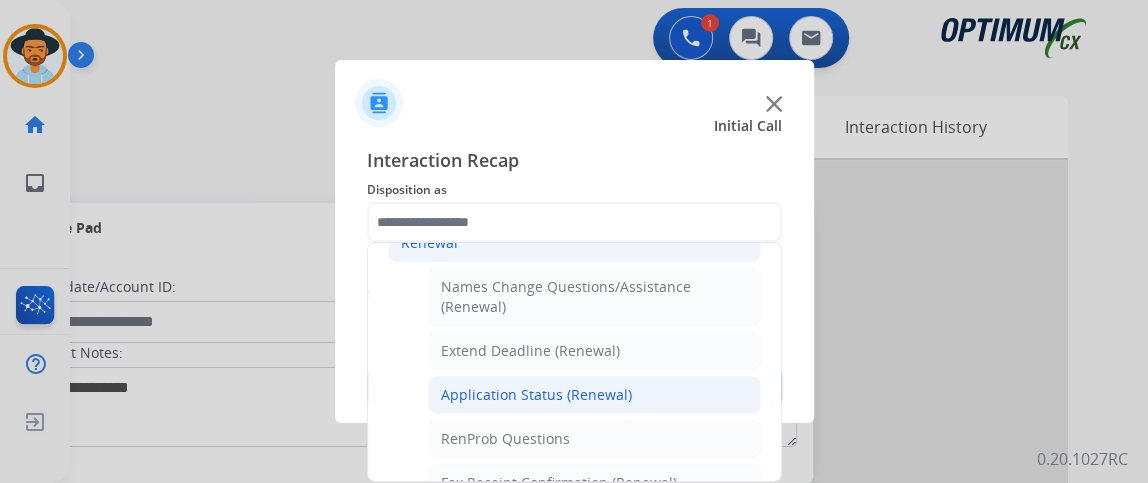 click on "Application Status (Renewal)" 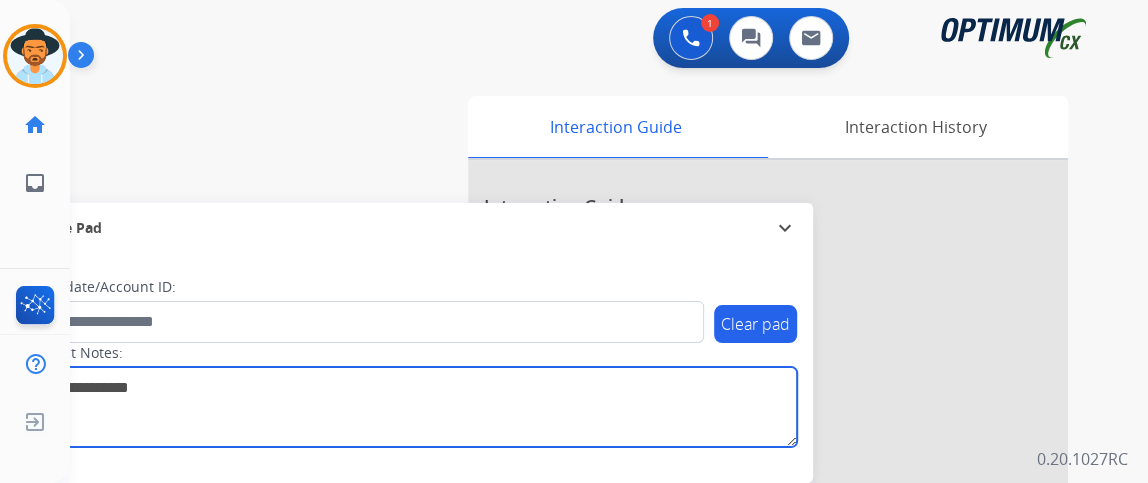 click at bounding box center [411, 407] 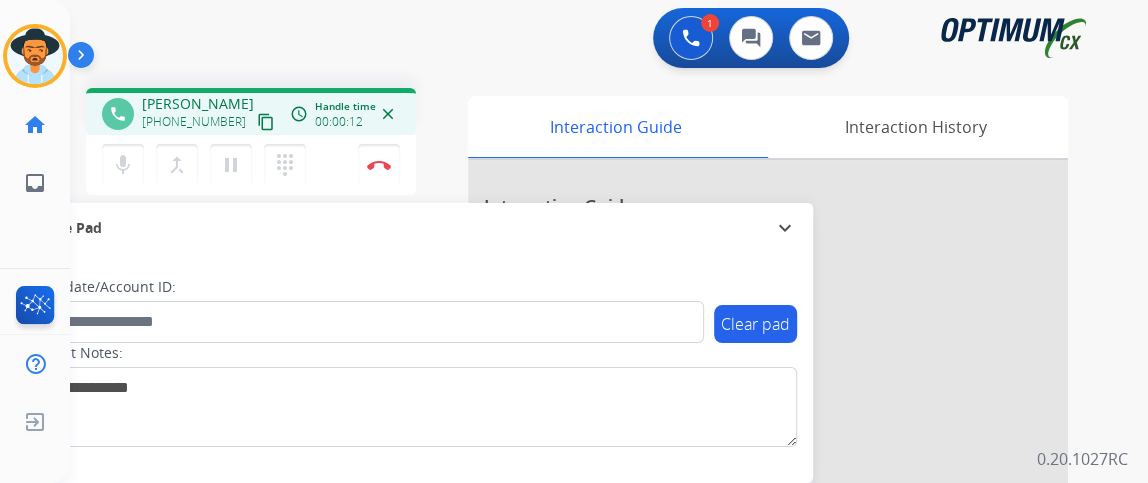 click on "content_copy" at bounding box center [266, 122] 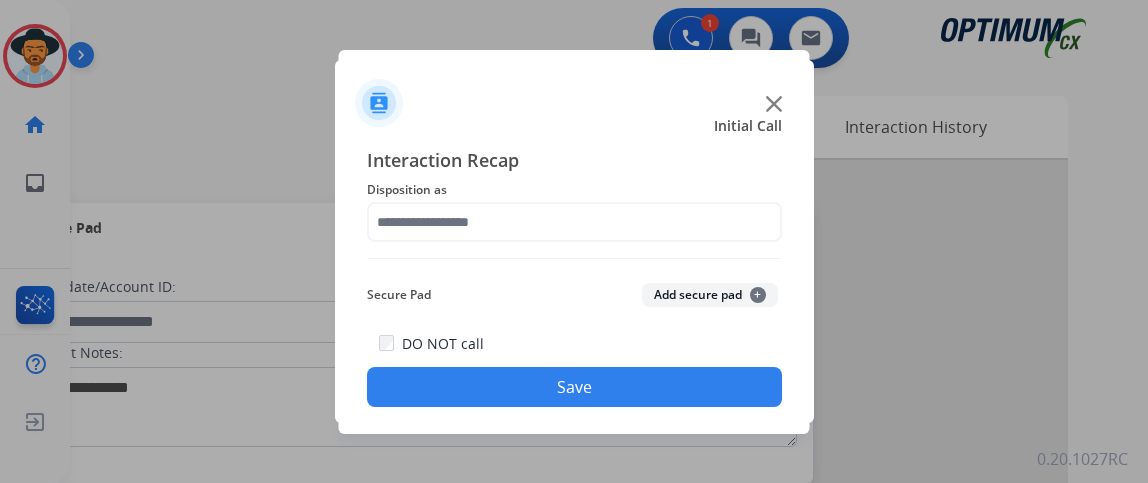 scroll, scrollTop: 0, scrollLeft: 0, axis: both 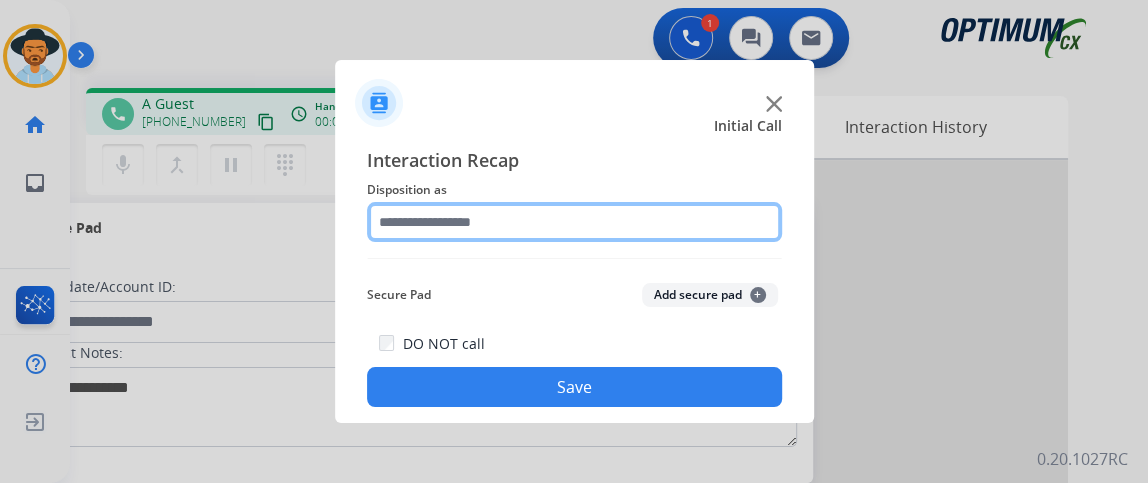click 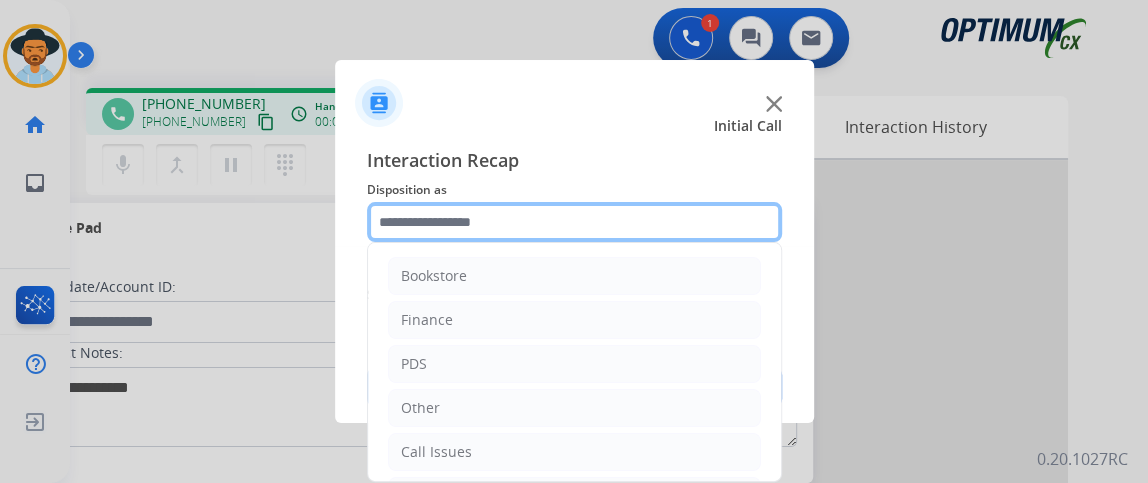 scroll, scrollTop: 131, scrollLeft: 0, axis: vertical 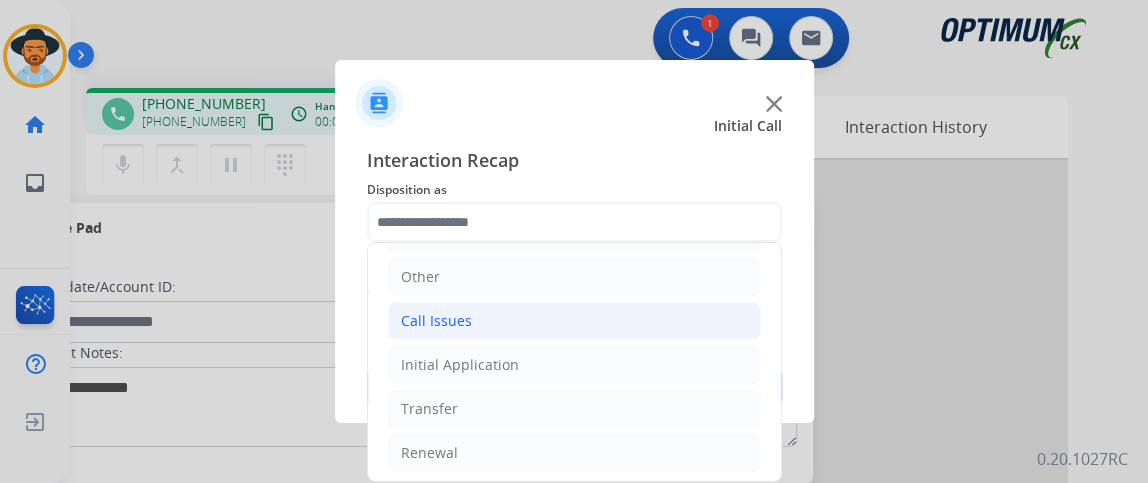click on "Call Issues" 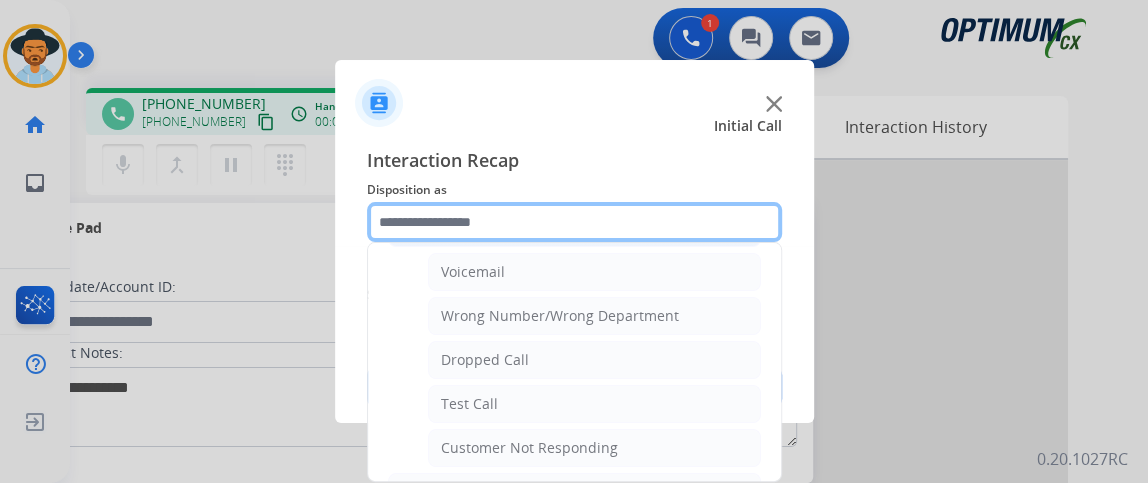 scroll, scrollTop: 227, scrollLeft: 0, axis: vertical 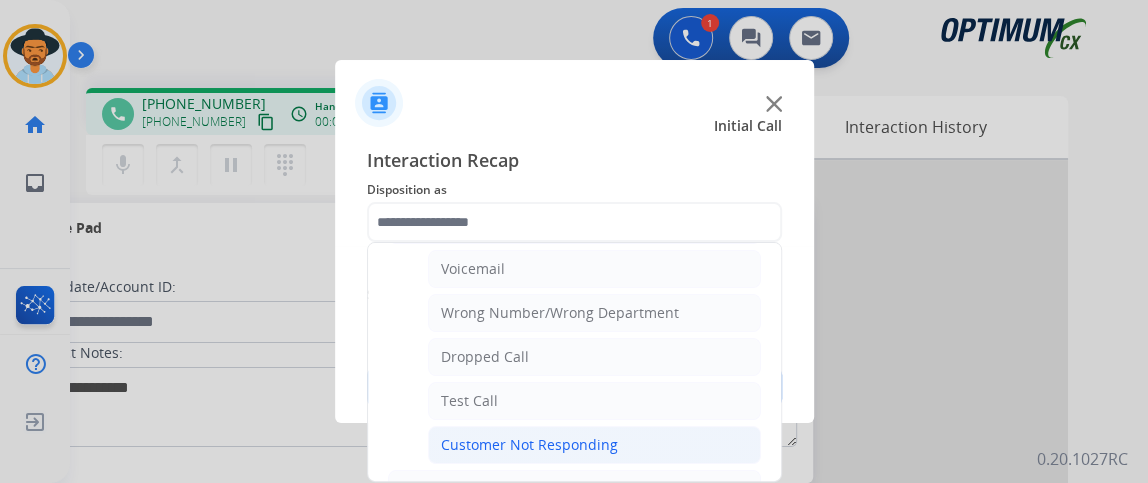 click on "Customer Not Responding" 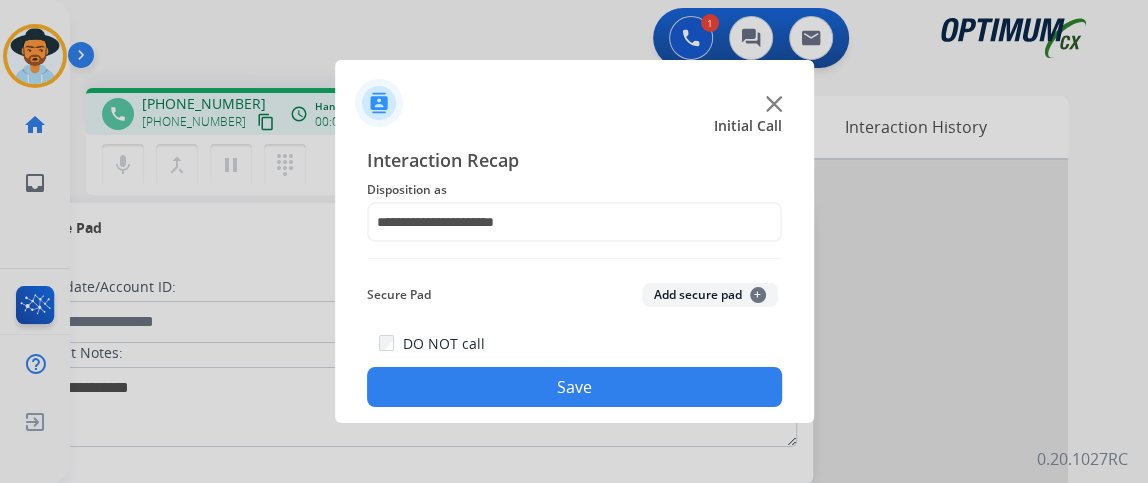 click on "Save" 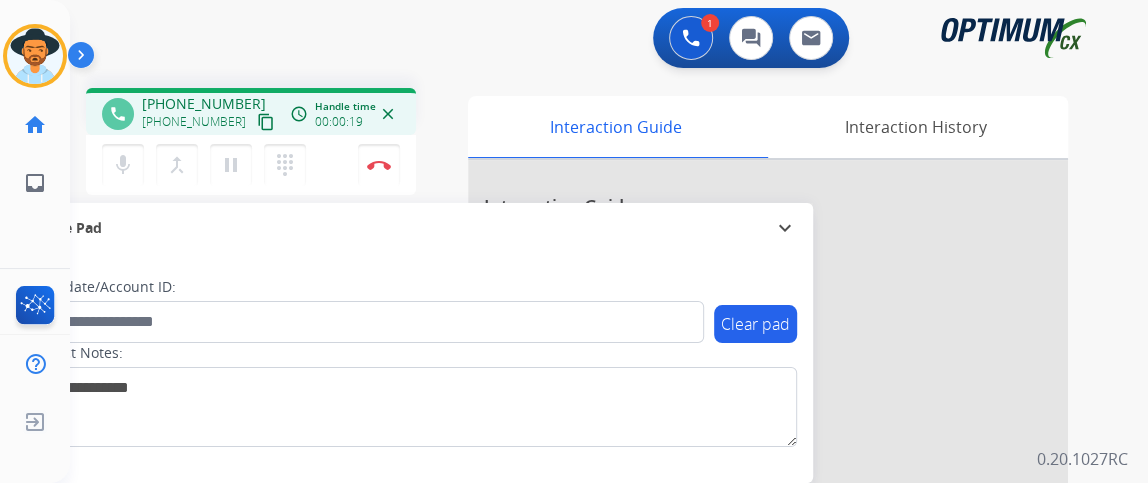 click on "content_copy" at bounding box center (266, 122) 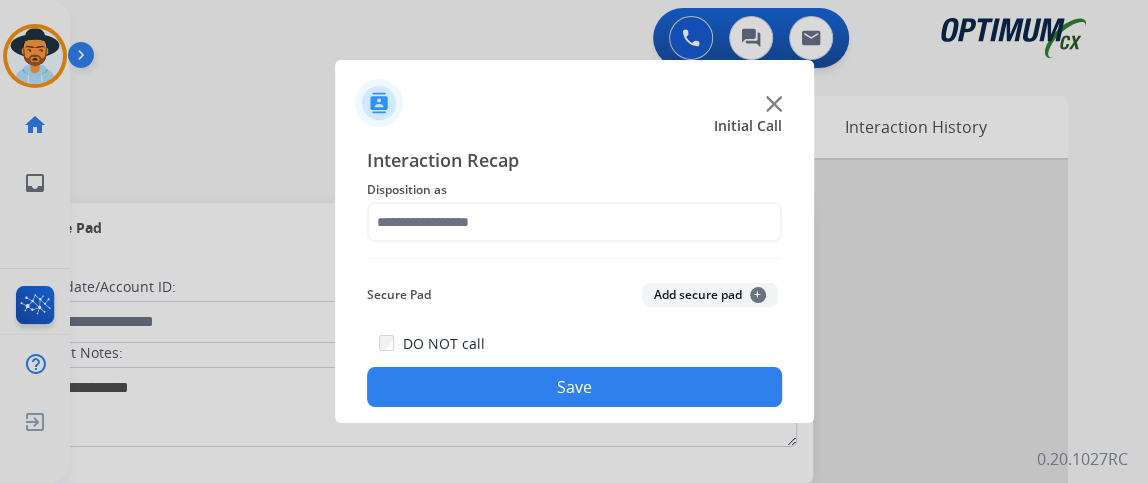 click 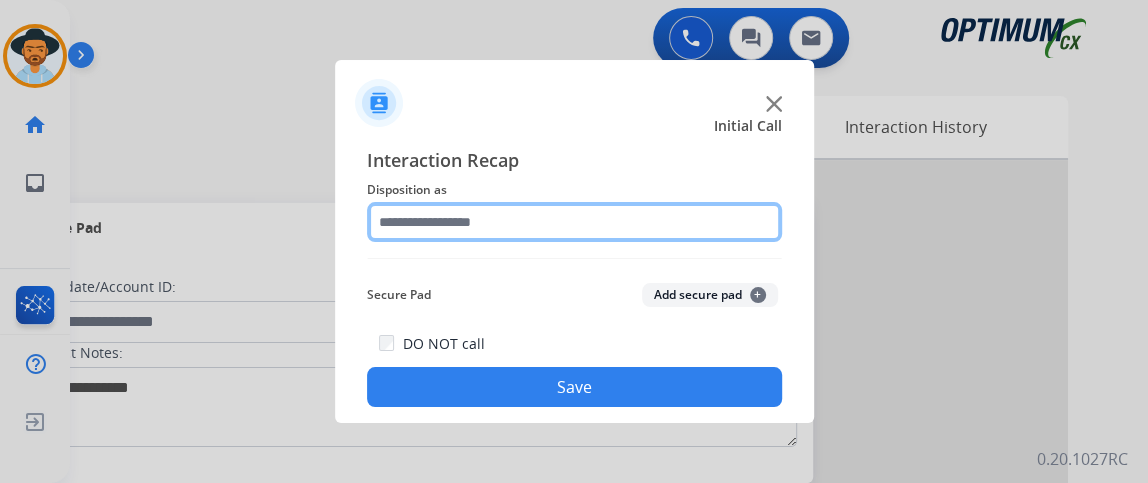 click 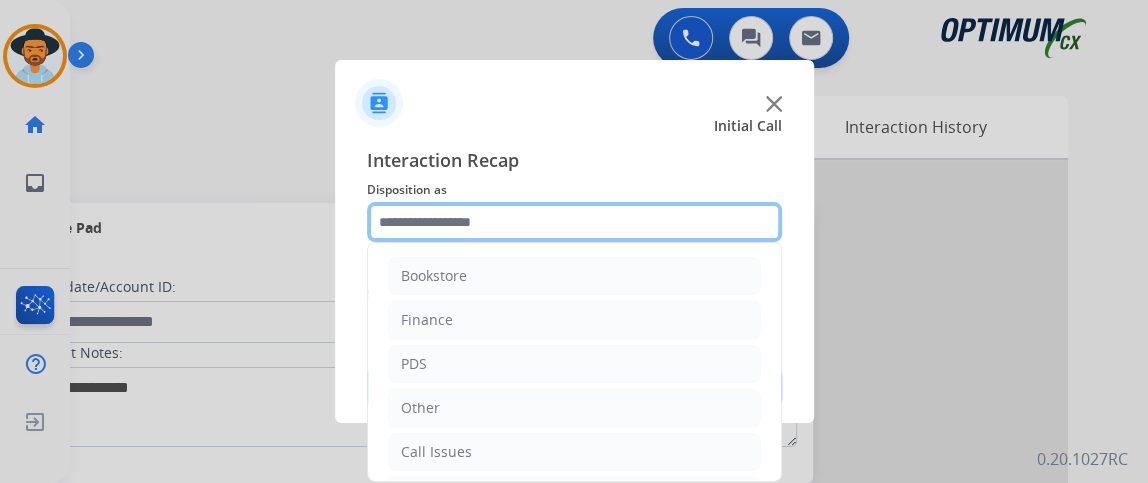 scroll, scrollTop: 131, scrollLeft: 0, axis: vertical 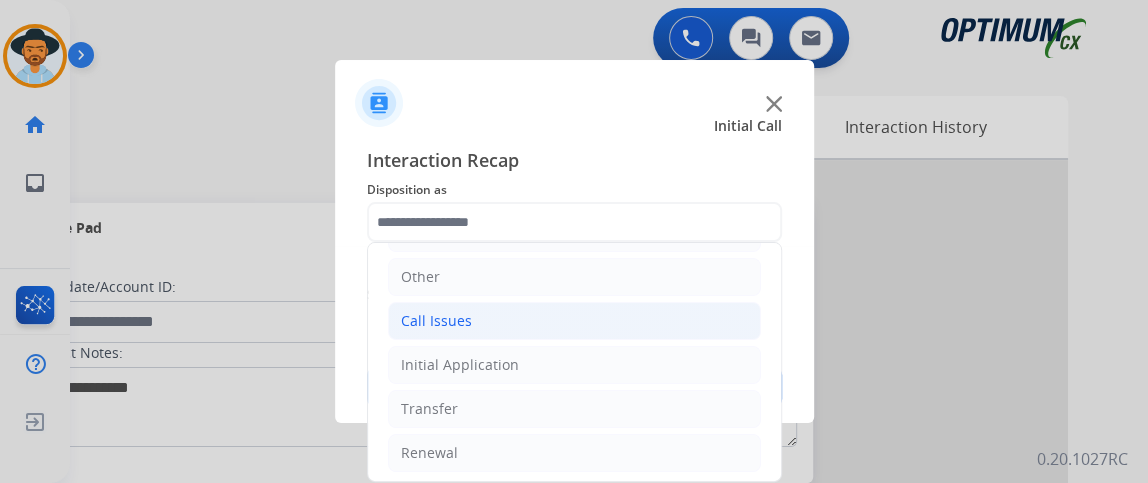 click on "Call Issues" 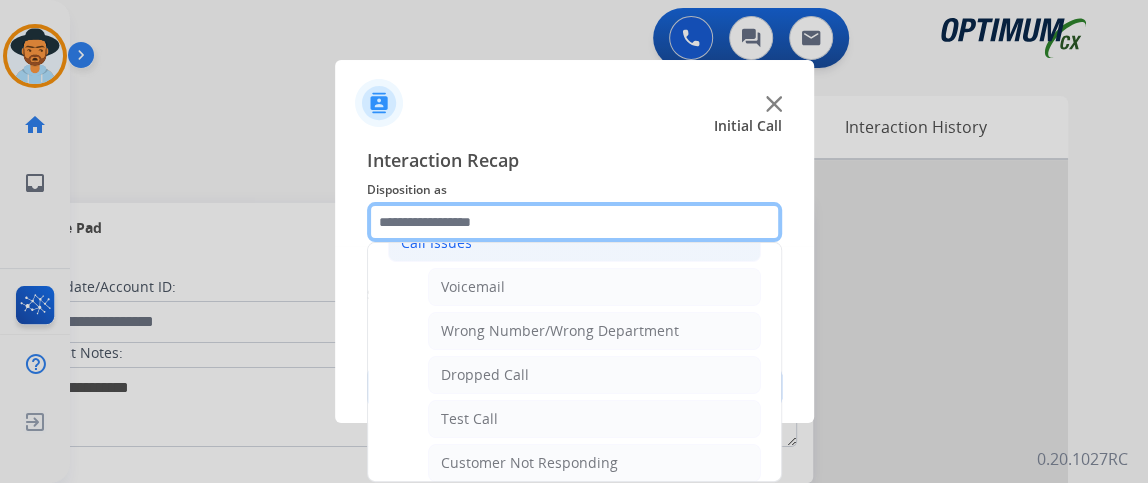 scroll, scrollTop: 225, scrollLeft: 0, axis: vertical 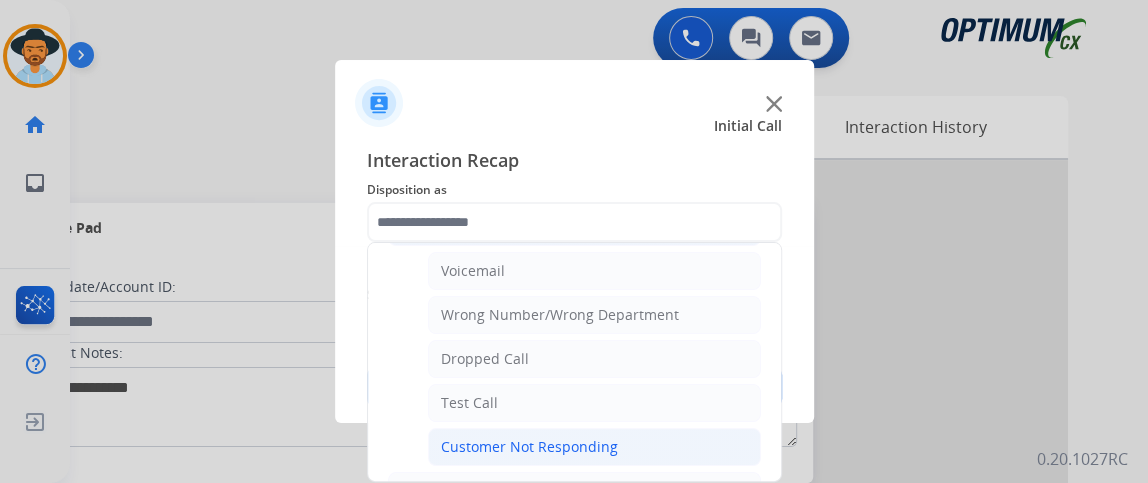 click on "Customer Not Responding" 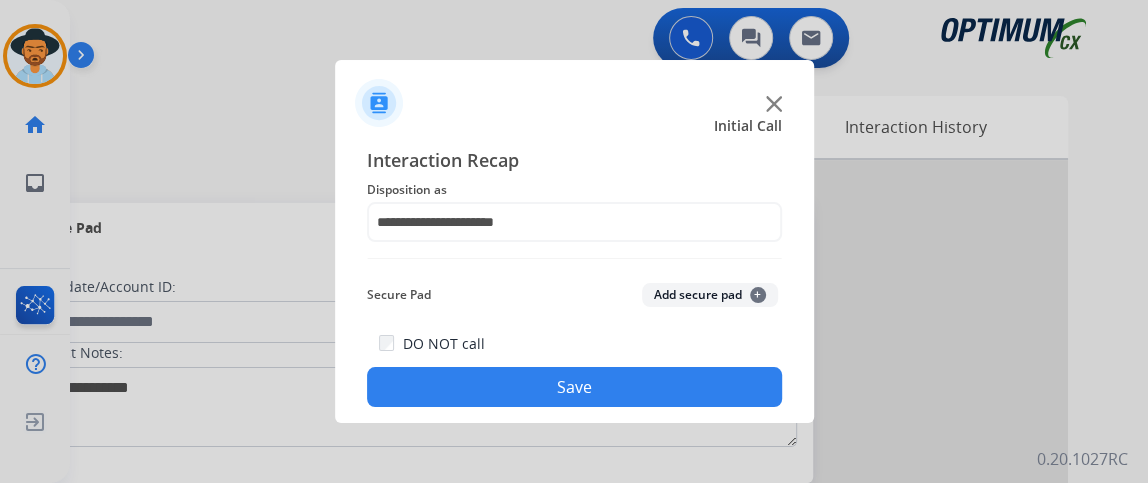click on "Save" 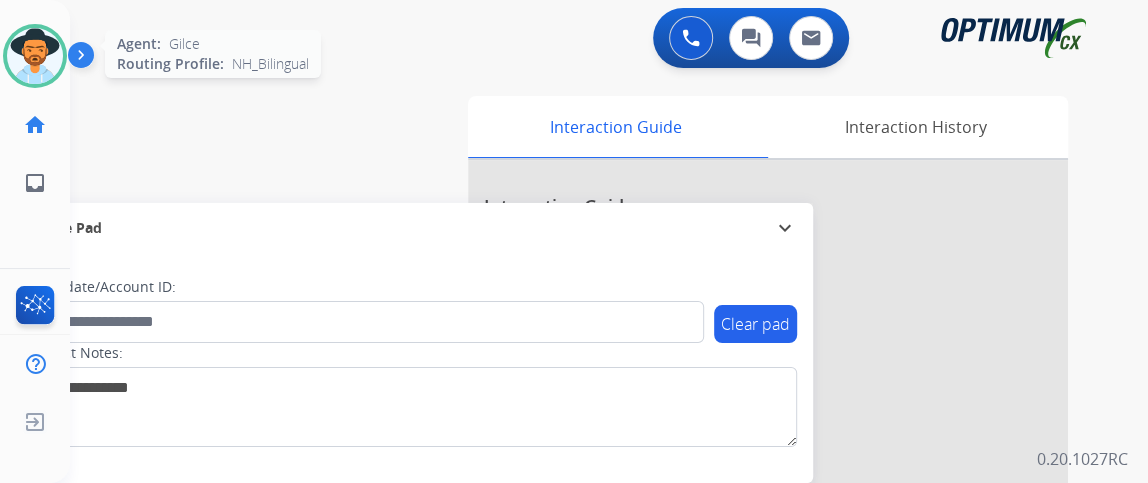 click at bounding box center [35, 56] 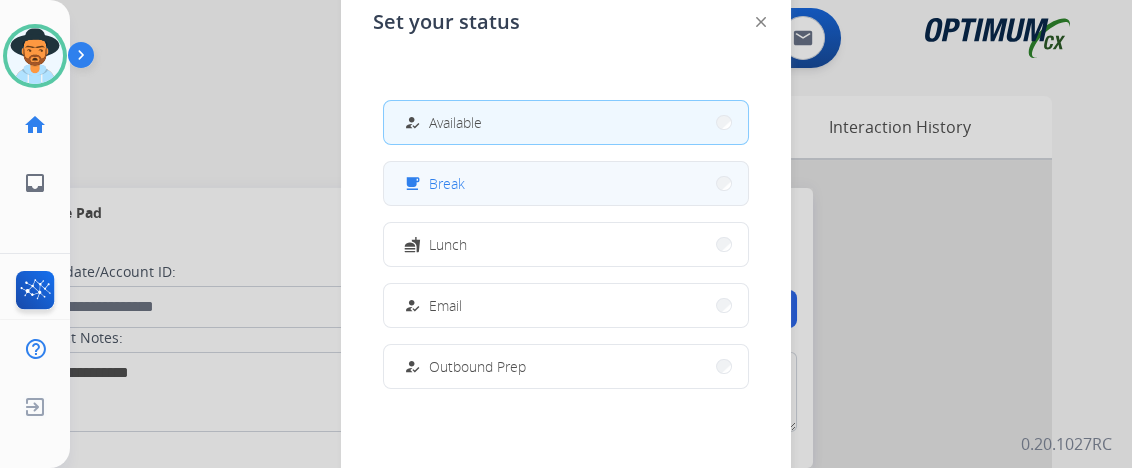 click on "free_breakfast Break" at bounding box center (566, 183) 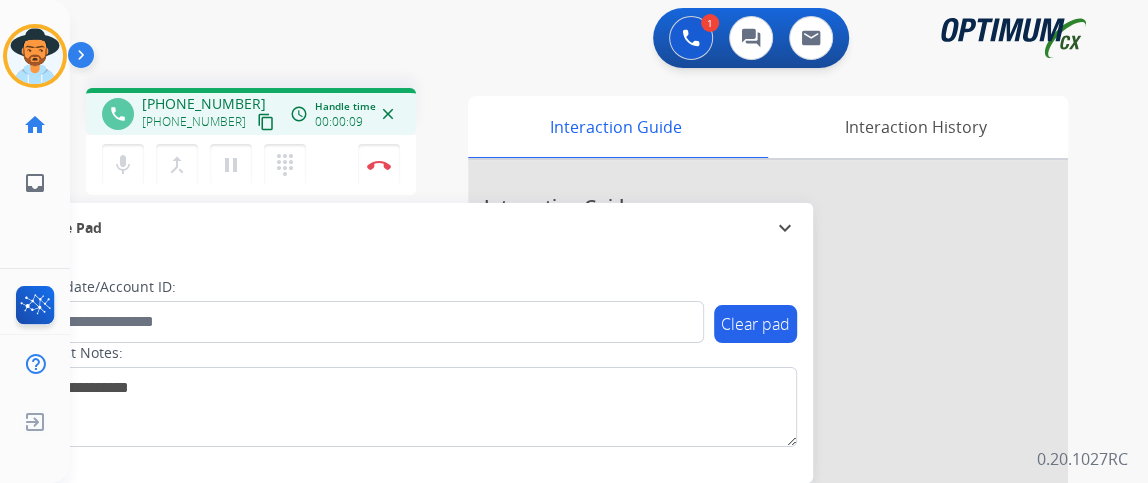 click on "content_copy" at bounding box center (266, 122) 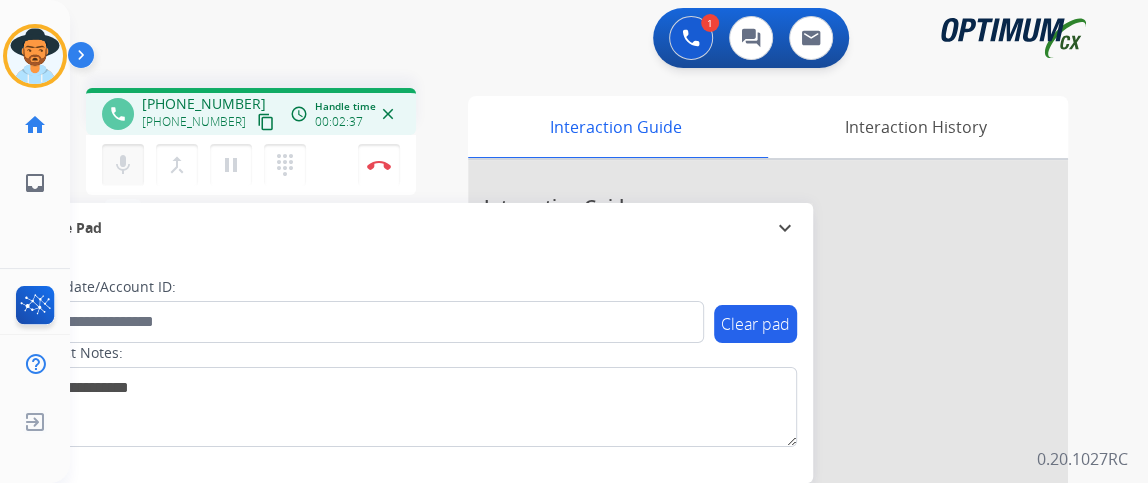click on "mic" at bounding box center [123, 165] 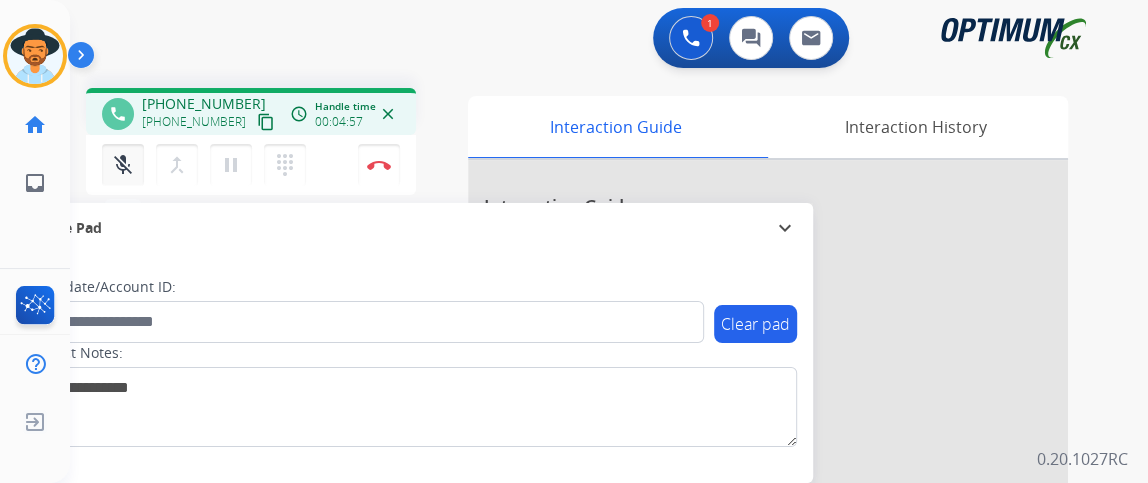 click on "mic_off" at bounding box center [123, 165] 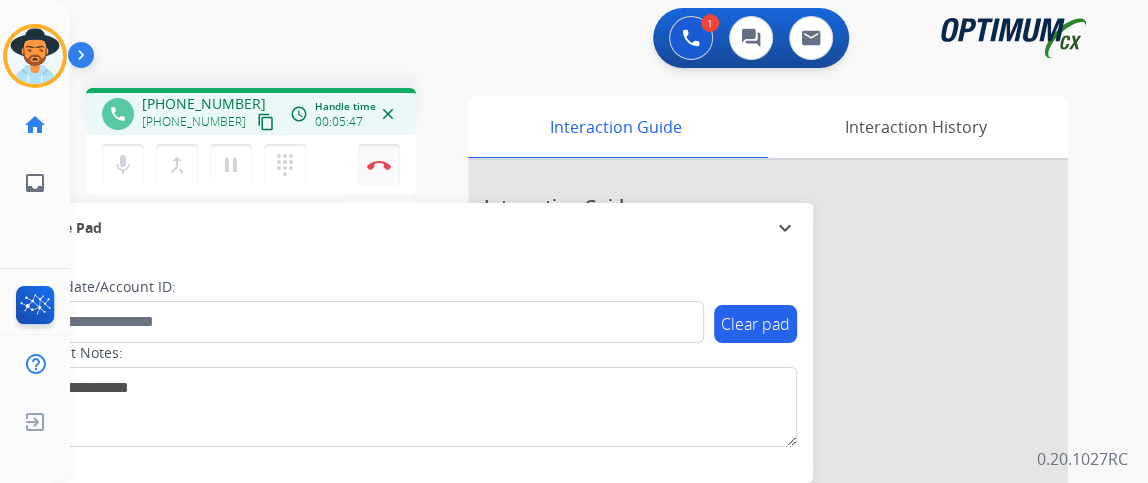 click on "Disconnect" at bounding box center (379, 165) 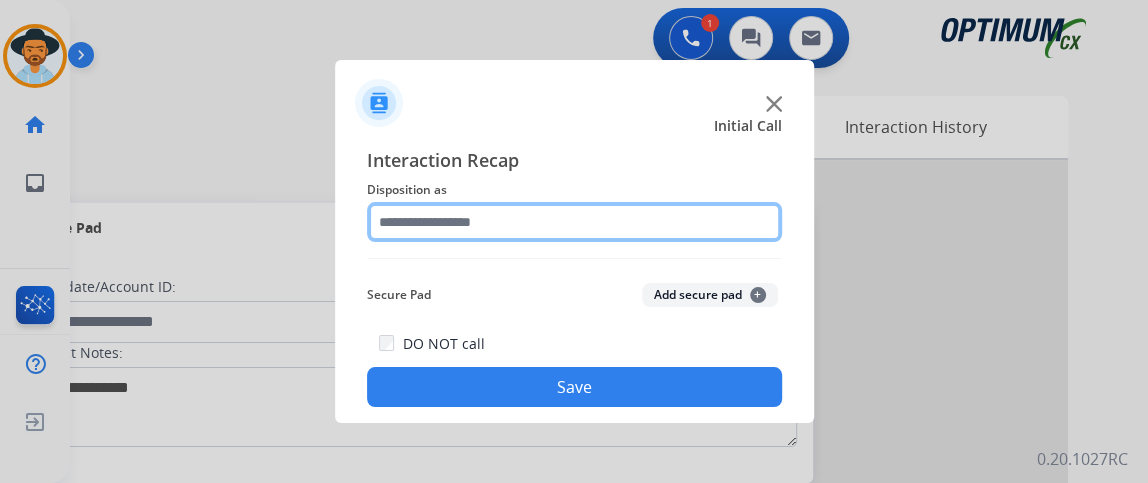 click 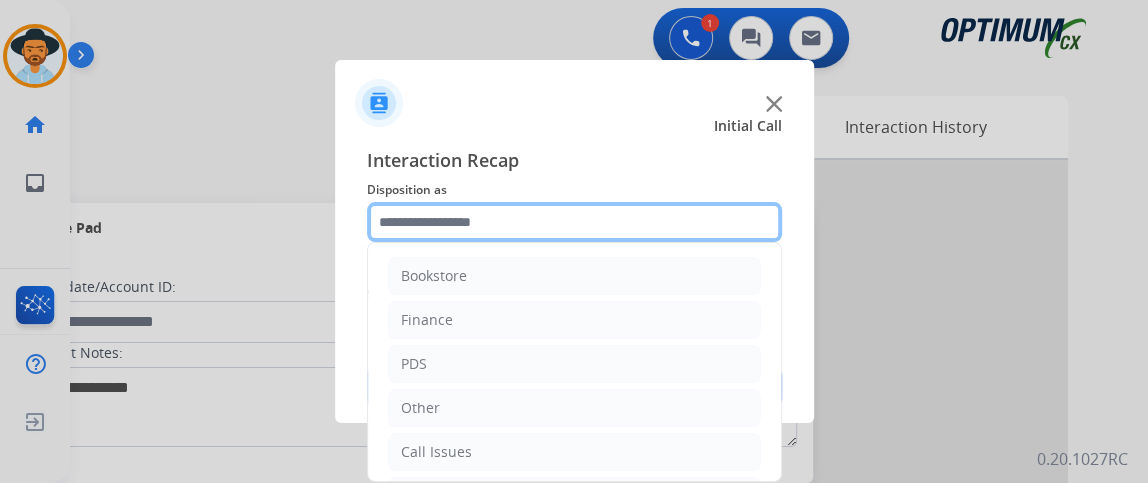scroll, scrollTop: 131, scrollLeft: 0, axis: vertical 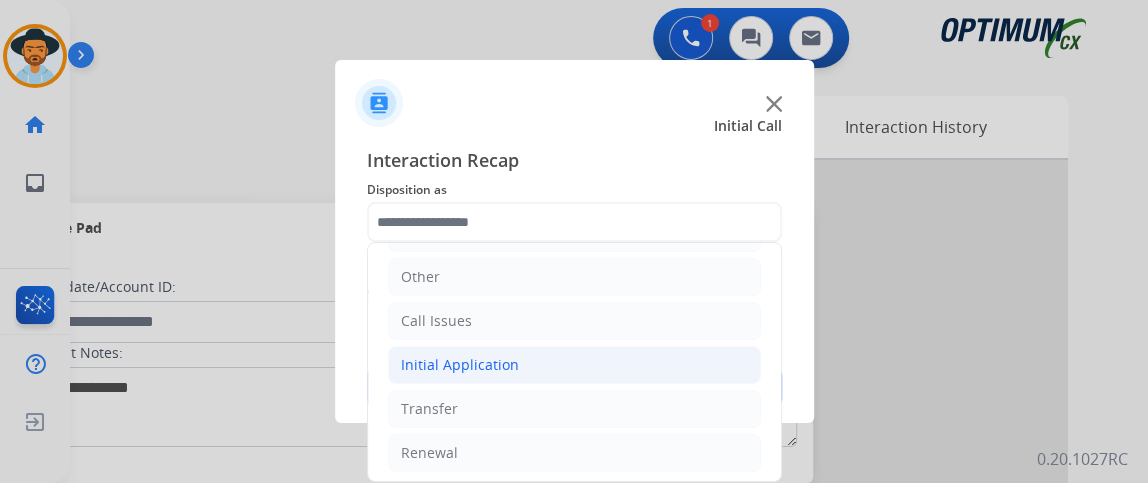 click on "Initial Application" 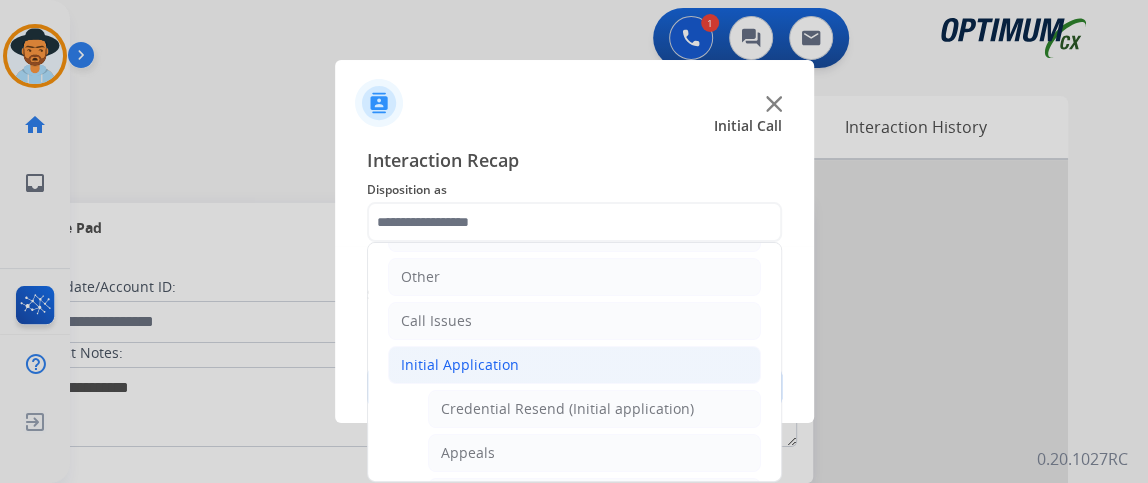 drag, startPoint x: 780, startPoint y: 283, endPoint x: 776, endPoint y: 318, distance: 35.22783 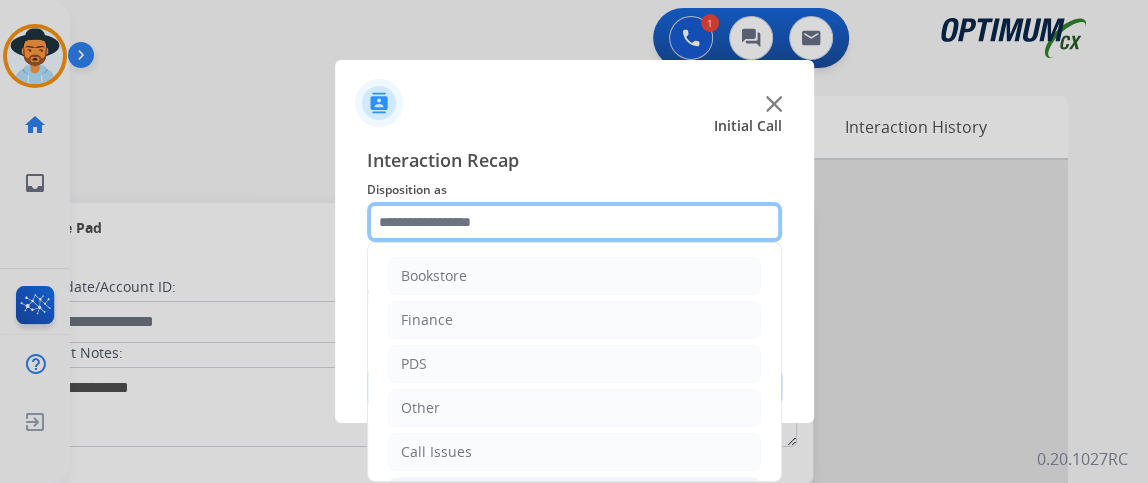click 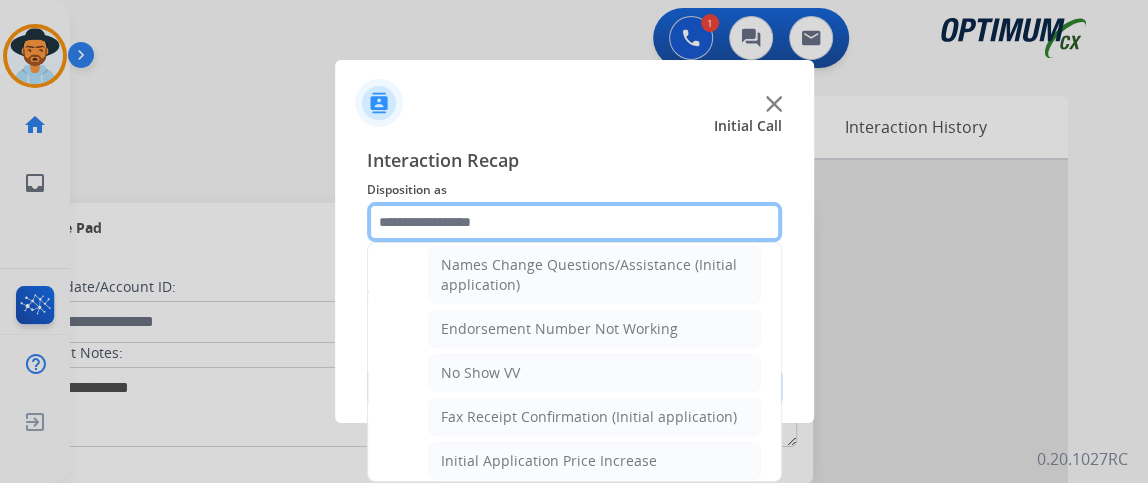scroll, scrollTop: 1192, scrollLeft: 0, axis: vertical 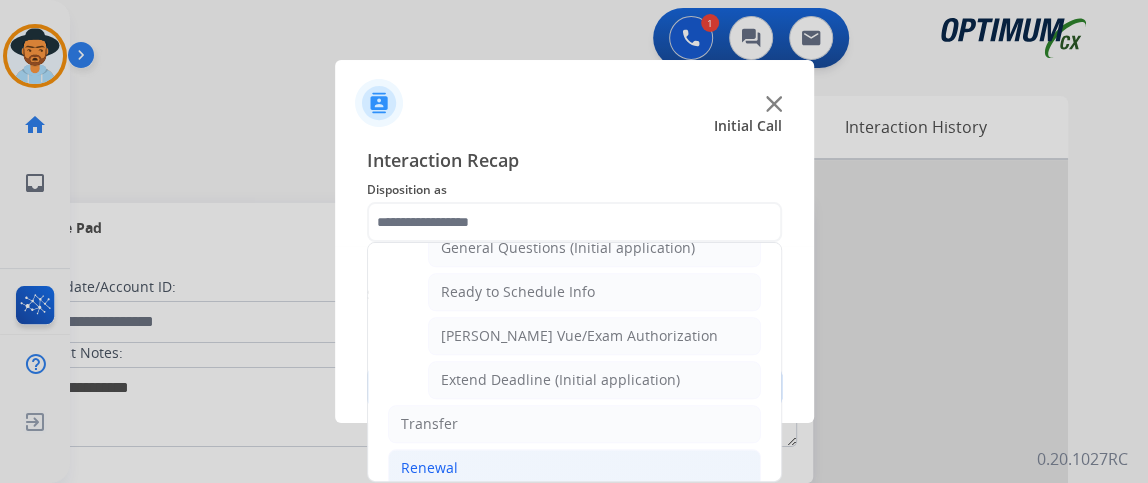click on "Renewal" 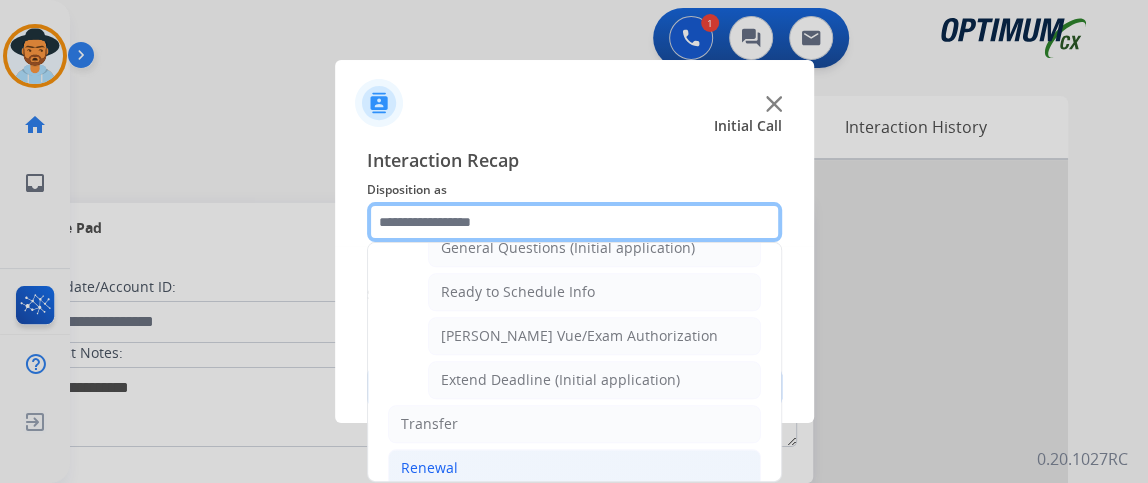 scroll, scrollTop: 758, scrollLeft: 0, axis: vertical 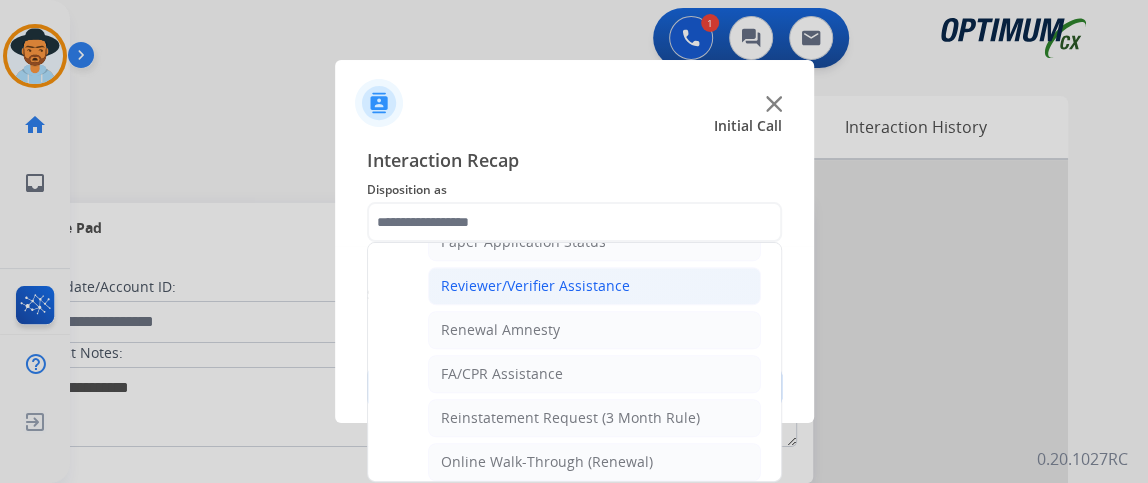 click on "Reviewer/Verifier Assistance" 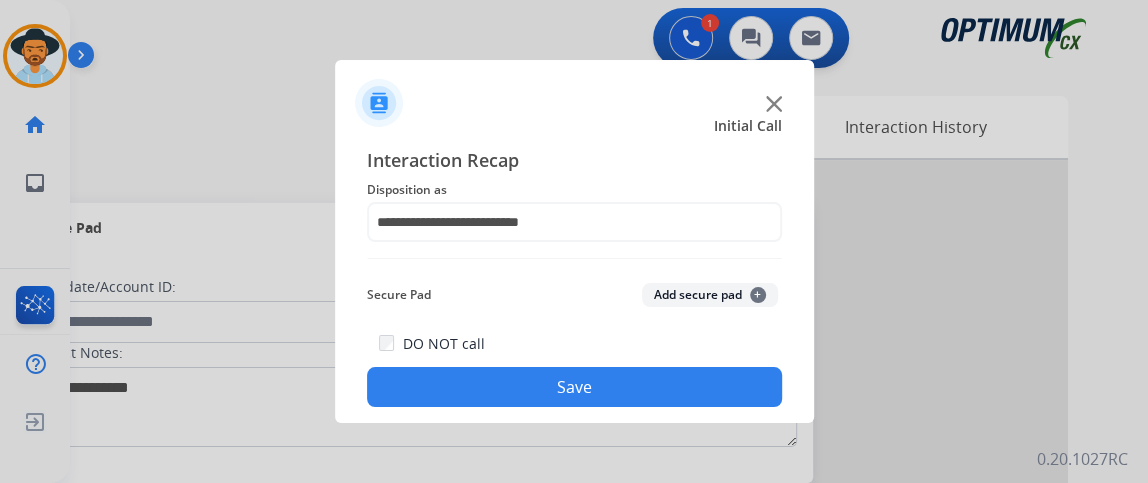 click on "Save" 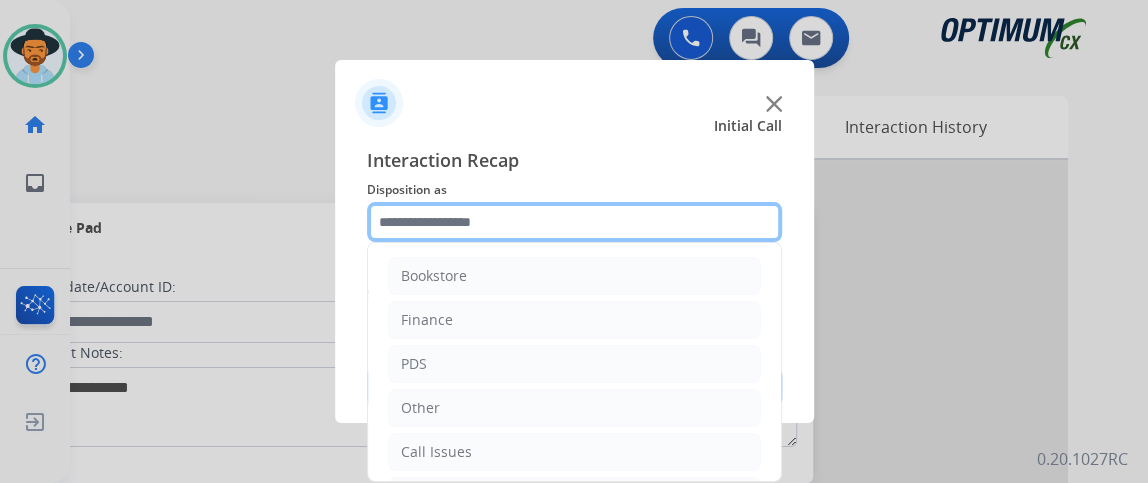 click 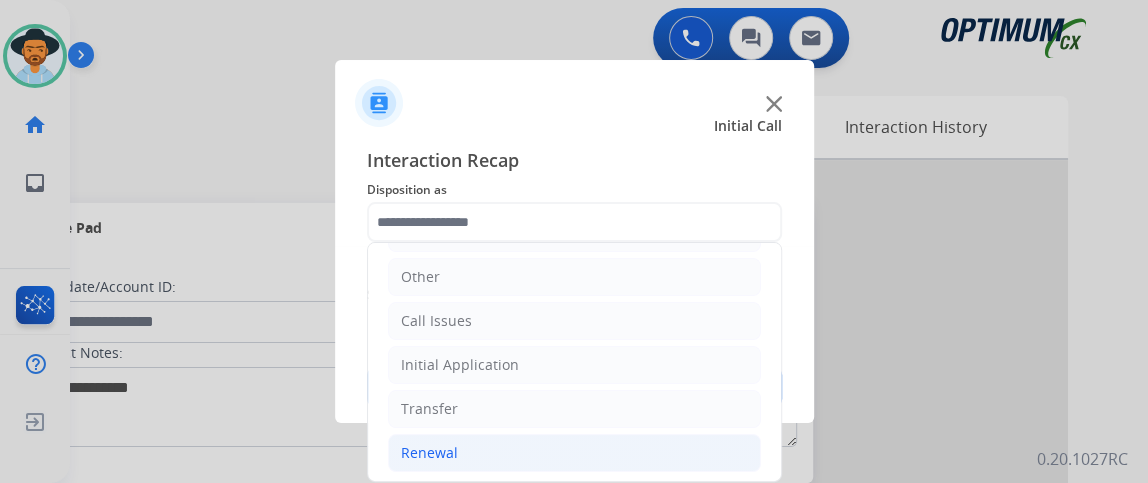 click on "Renewal" 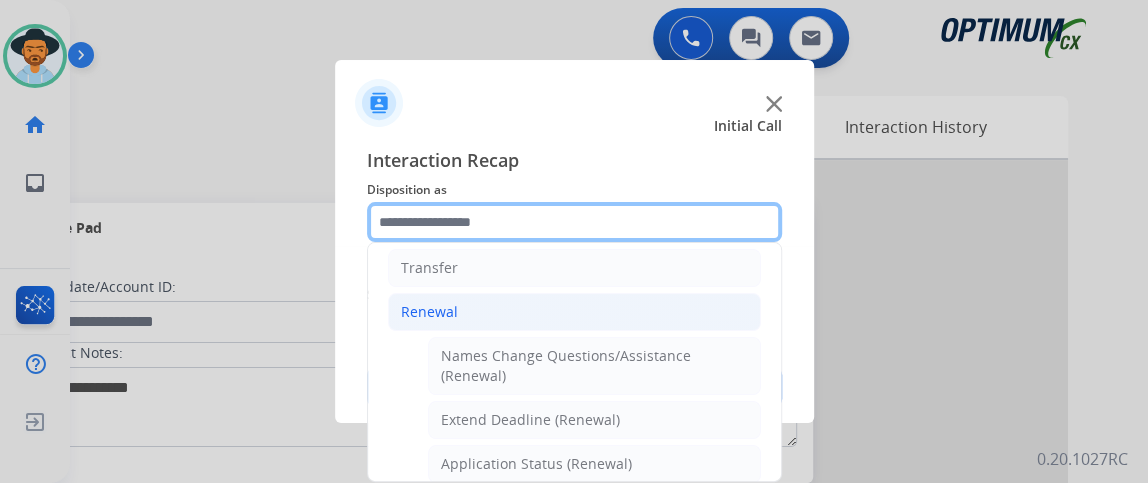 scroll, scrollTop: 282, scrollLeft: 0, axis: vertical 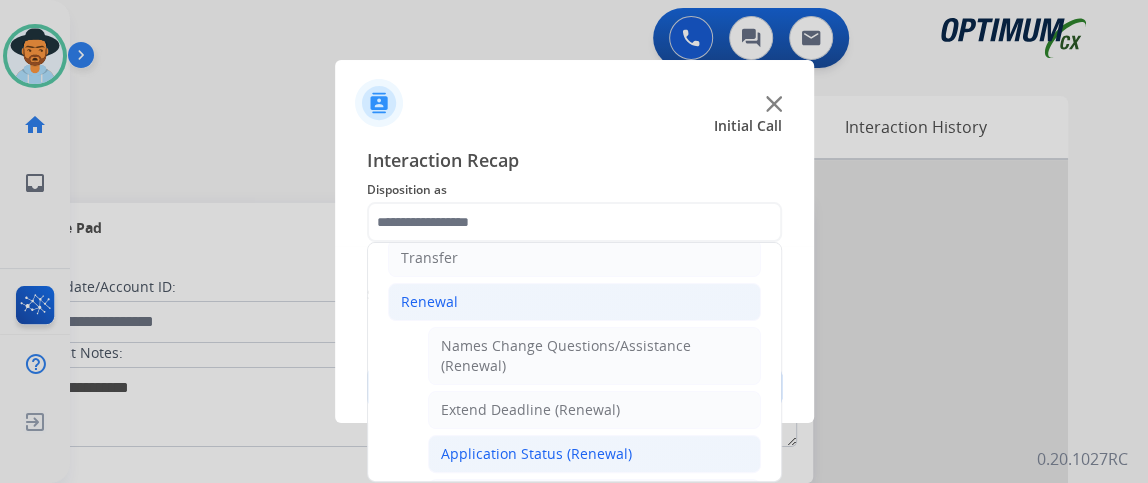click on "Application Status (Renewal)" 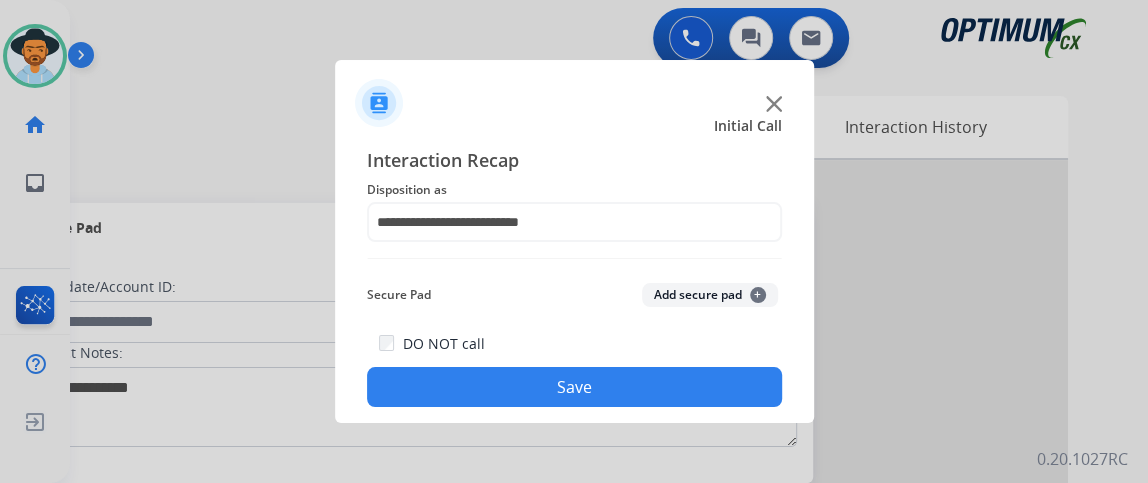 click on "DO NOT call  Save" 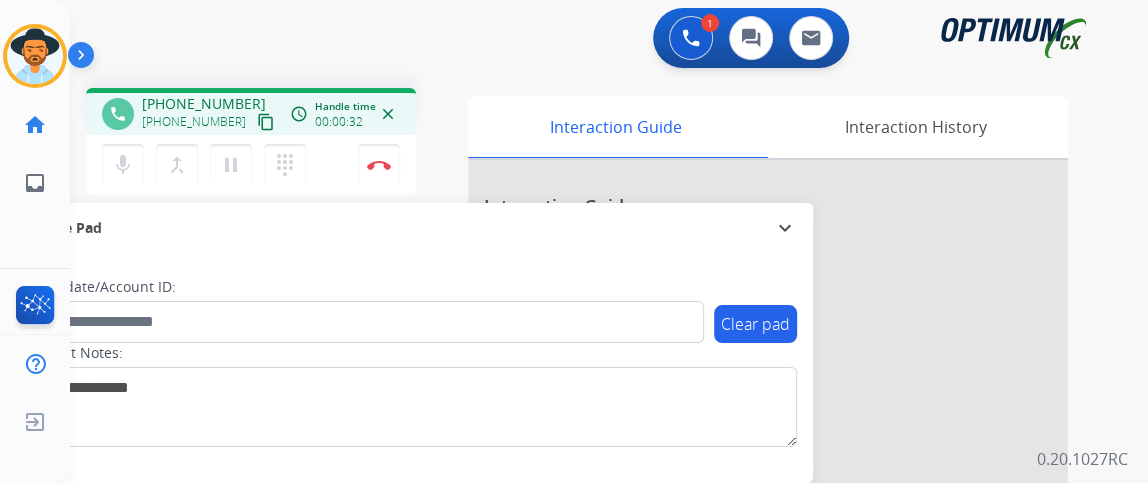 click on "content_copy" at bounding box center [266, 122] 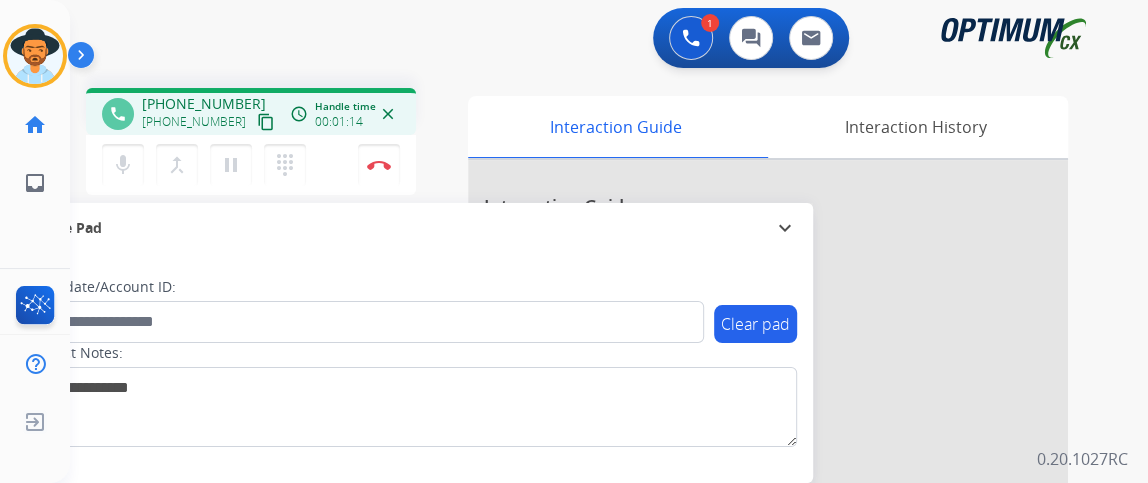 click on "content_copy" at bounding box center (266, 122) 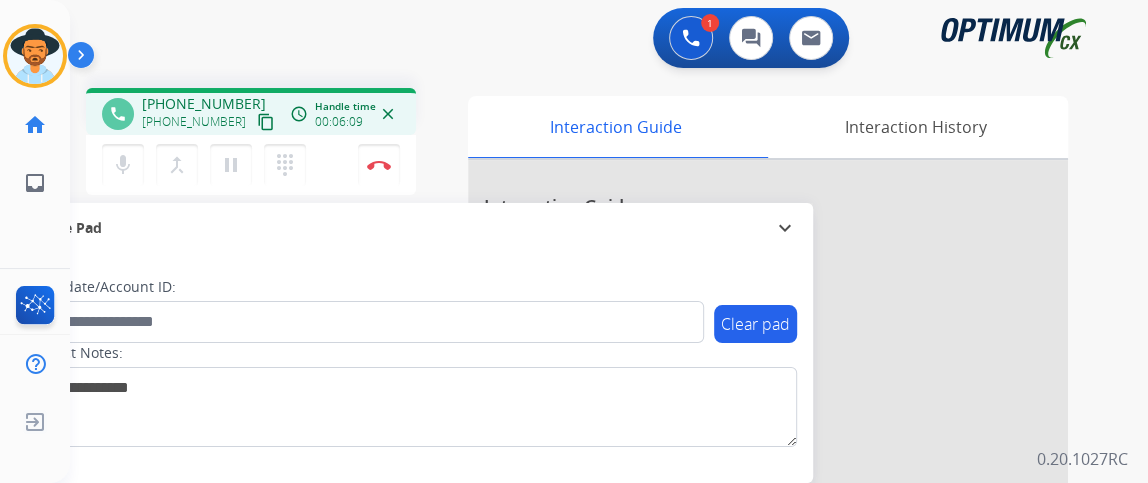 click on "phone [PHONE_NUMBER] [PHONE_NUMBER] content_copy access_time Call metrics Queue   00:09 Hold   00:00 Talk   06:02 Total   06:10 Handle time 00:06:09 close mic Mute merge_type Bridge pause Hold dialpad Dialpad Disconnect" at bounding box center (251, 144) 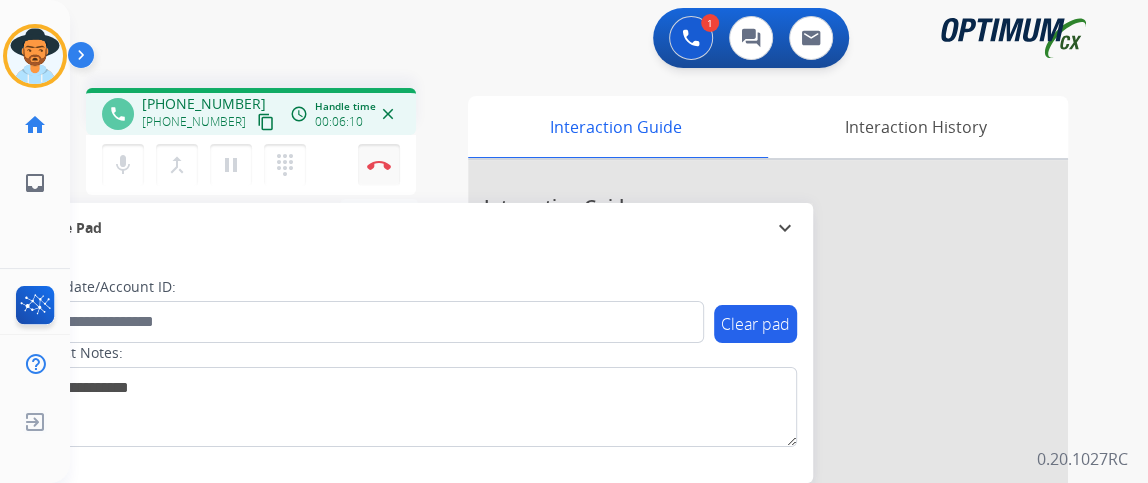 click on "Disconnect" at bounding box center [379, 165] 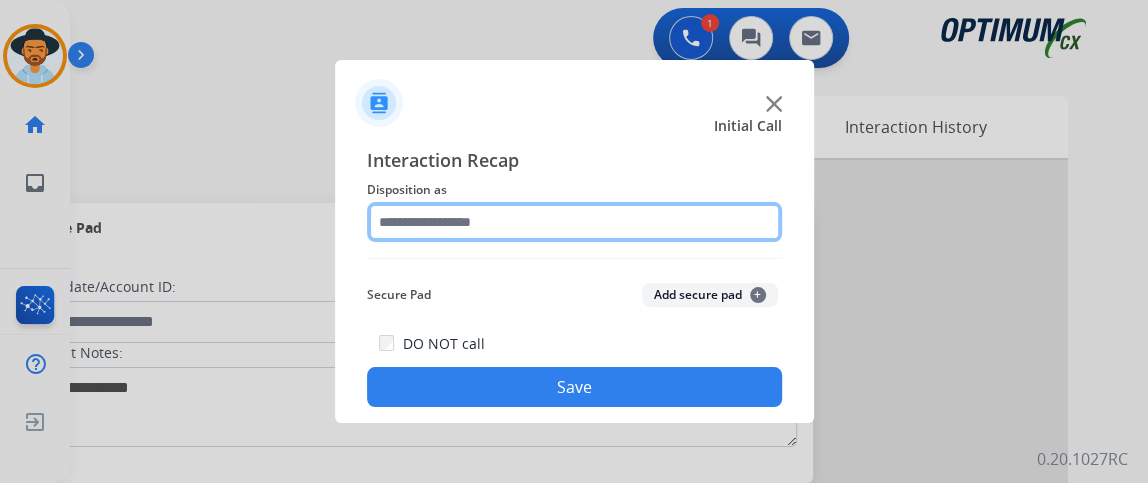 click 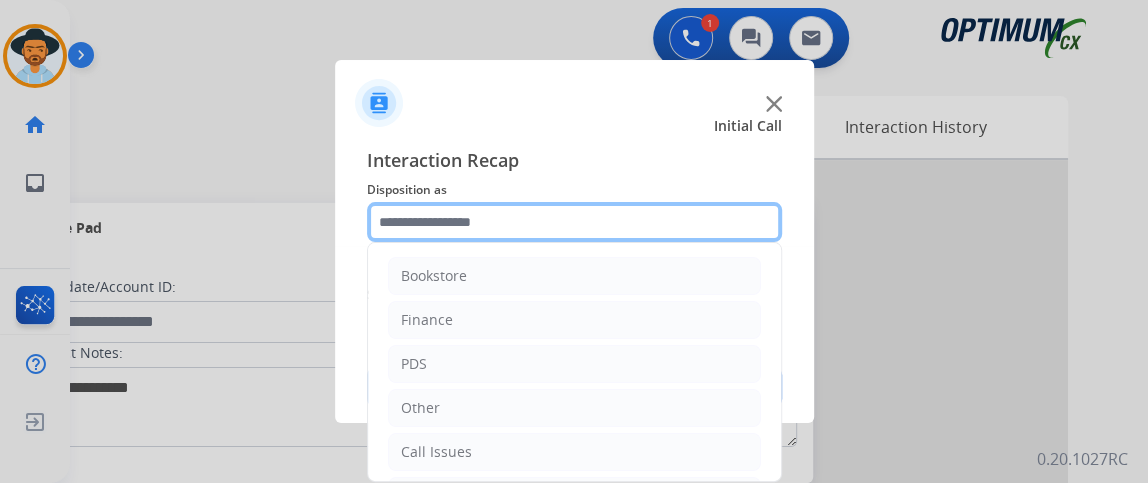 scroll, scrollTop: 131, scrollLeft: 0, axis: vertical 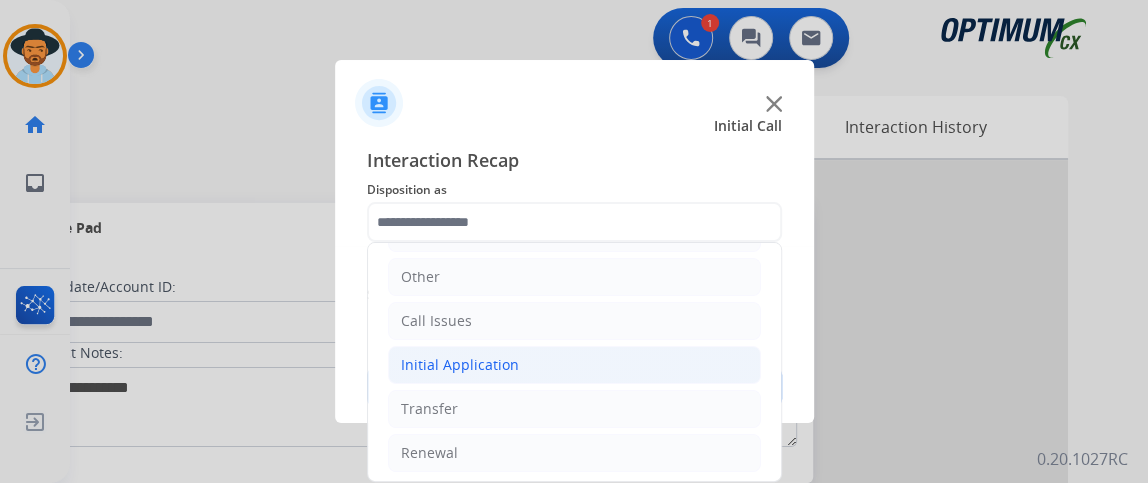 click on "Initial Application" 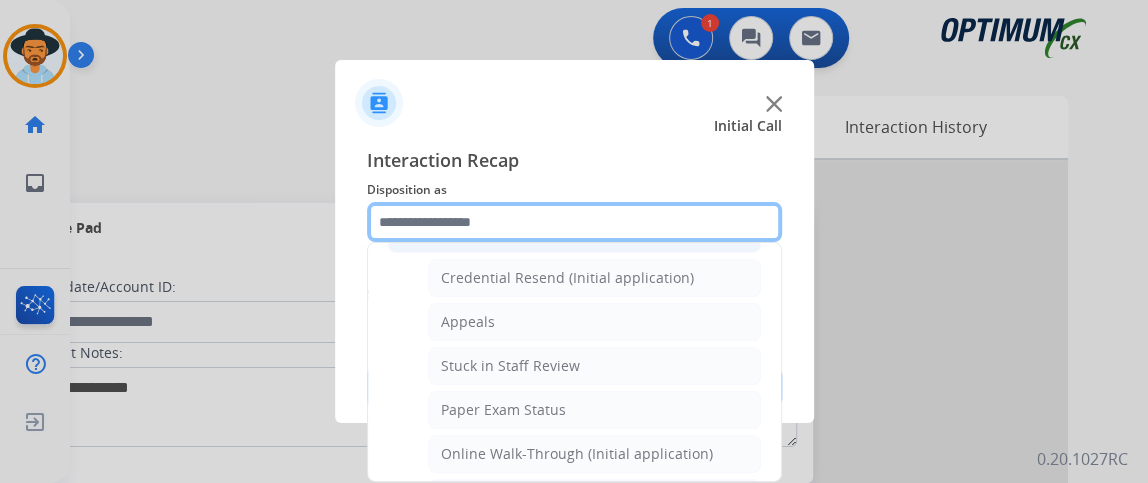 scroll, scrollTop: 318, scrollLeft: 0, axis: vertical 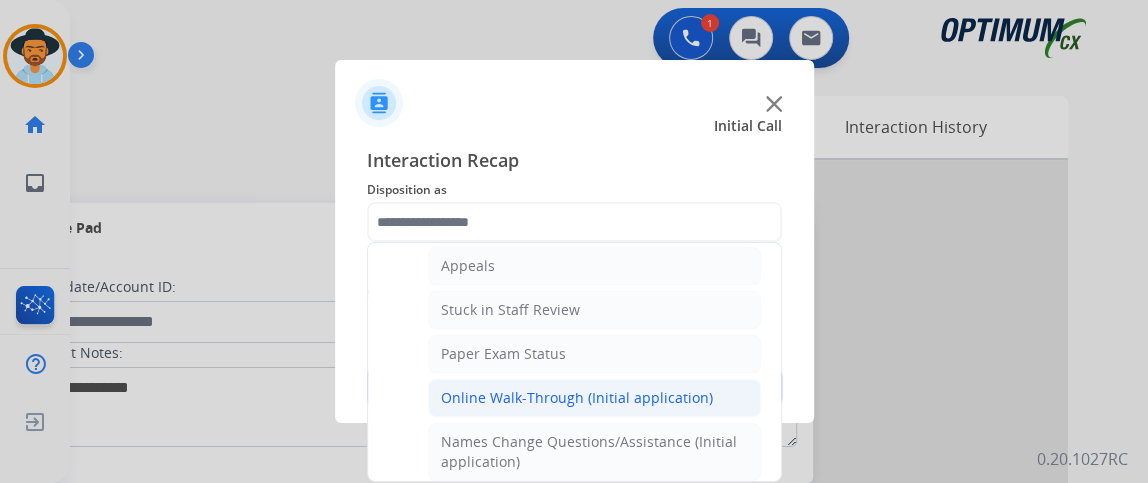 click on "Online Walk-Through (Initial application)" 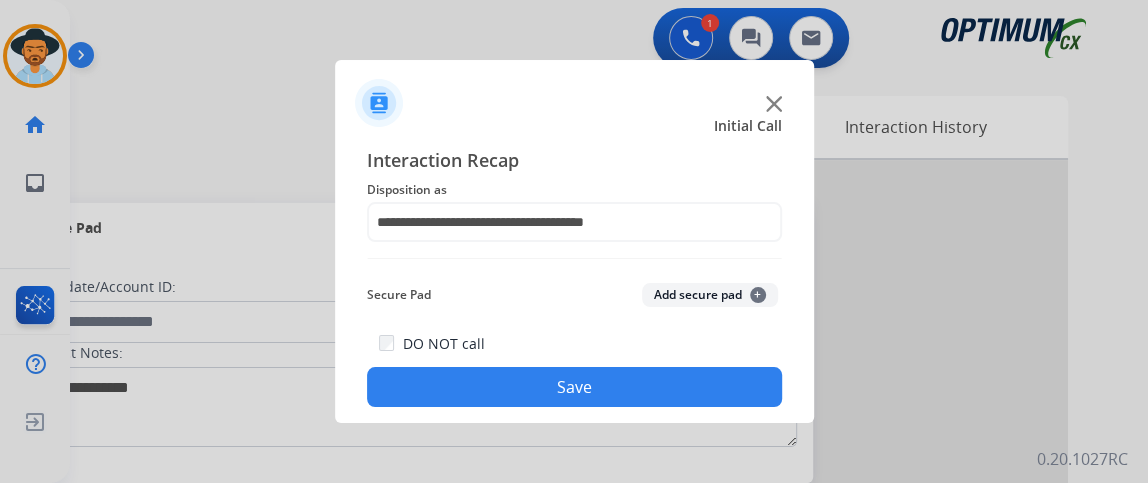 click on "Save" 